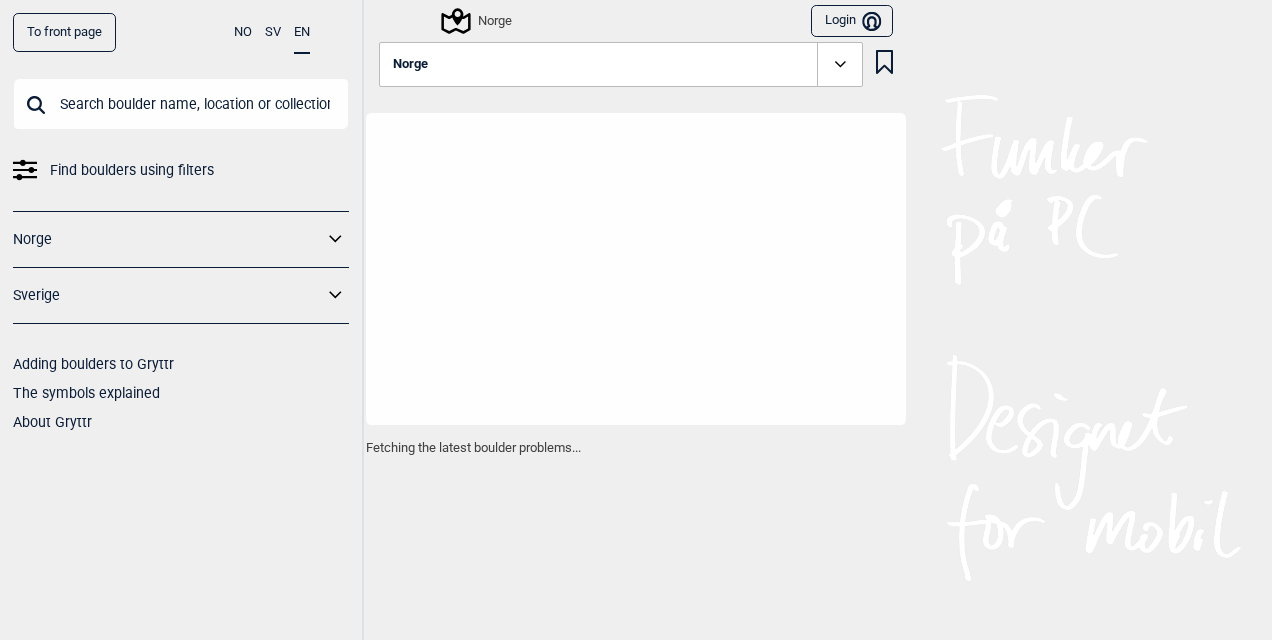 scroll, scrollTop: 0, scrollLeft: 0, axis: both 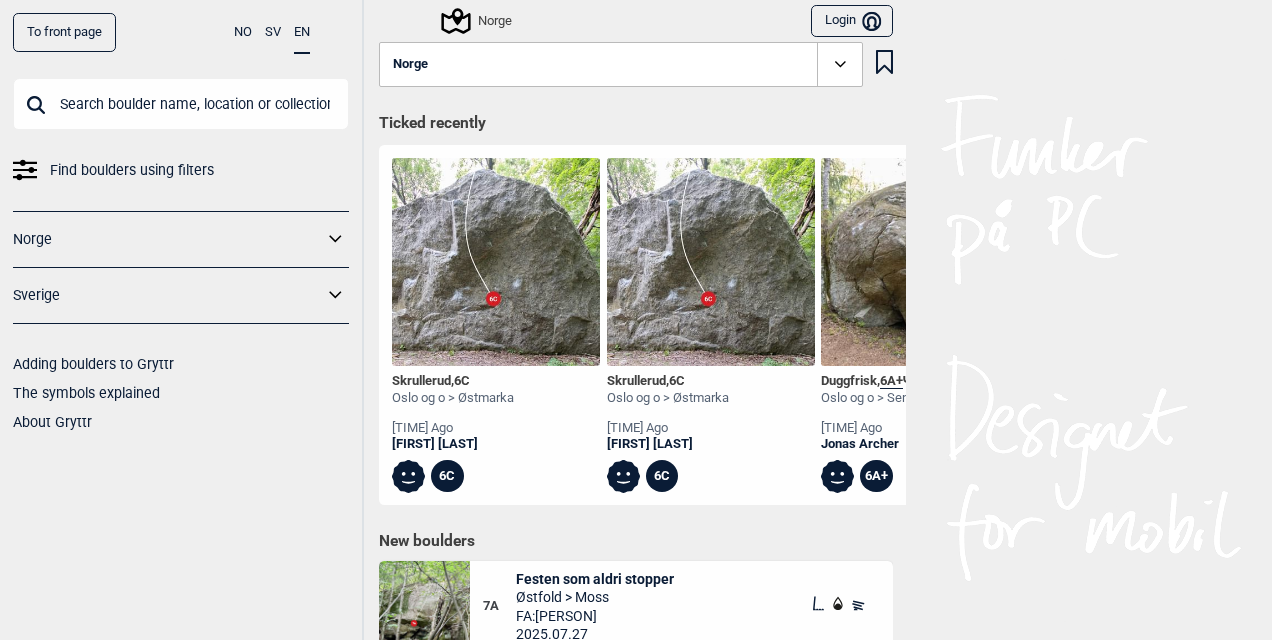 click on "Find boulders using filters" at bounding box center [132, 170] 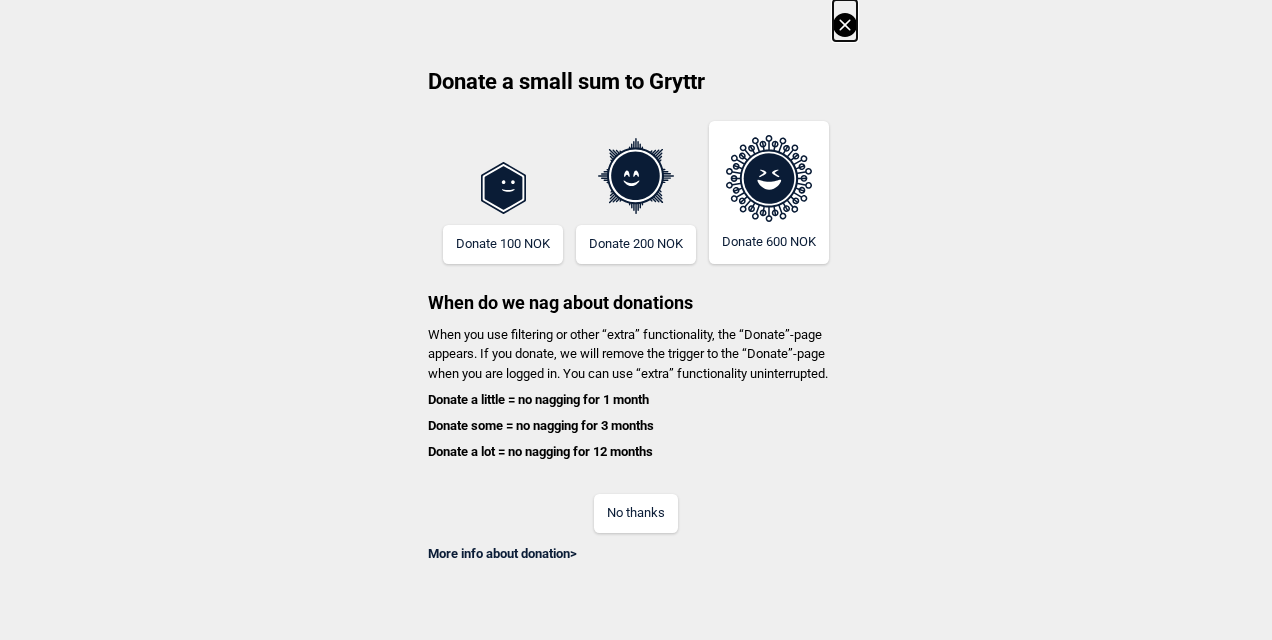 click 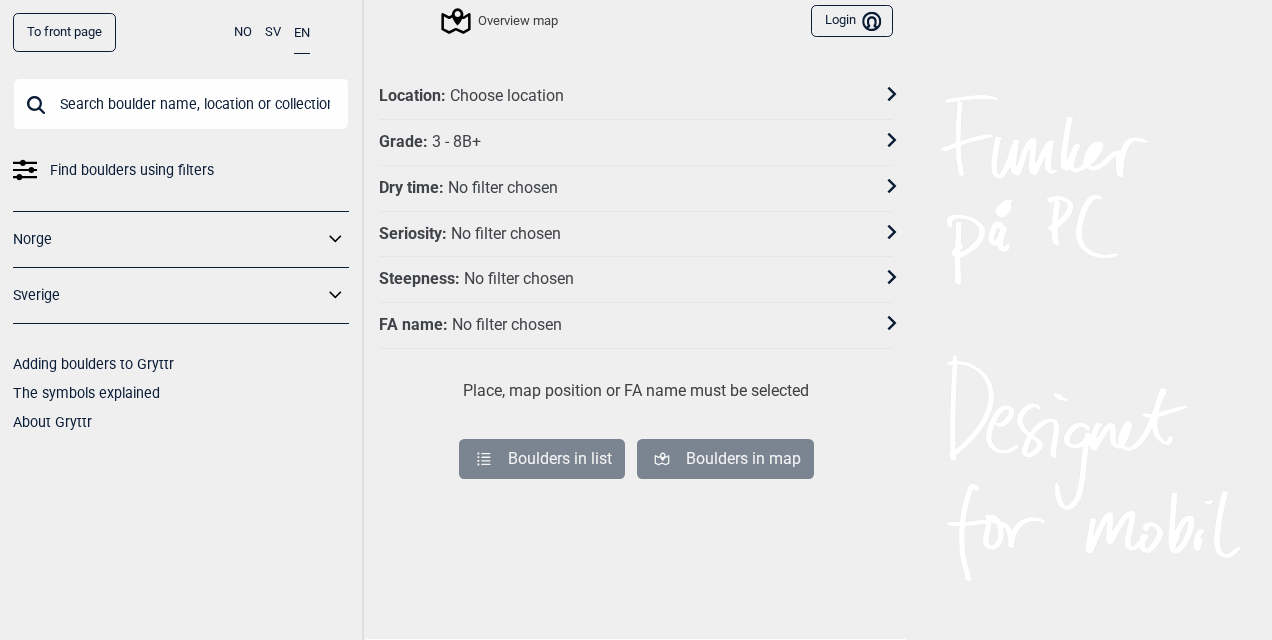 click on "Grade : 3 - 8B+" at bounding box center [623, 142] 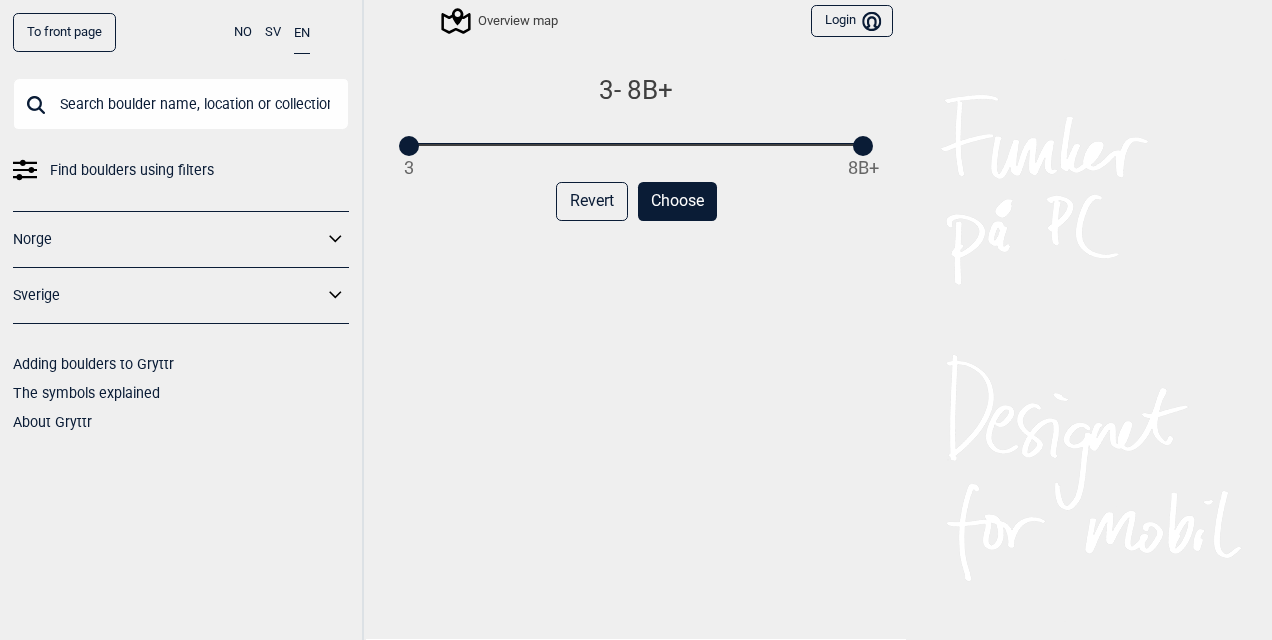 click at bounding box center [409, 146] 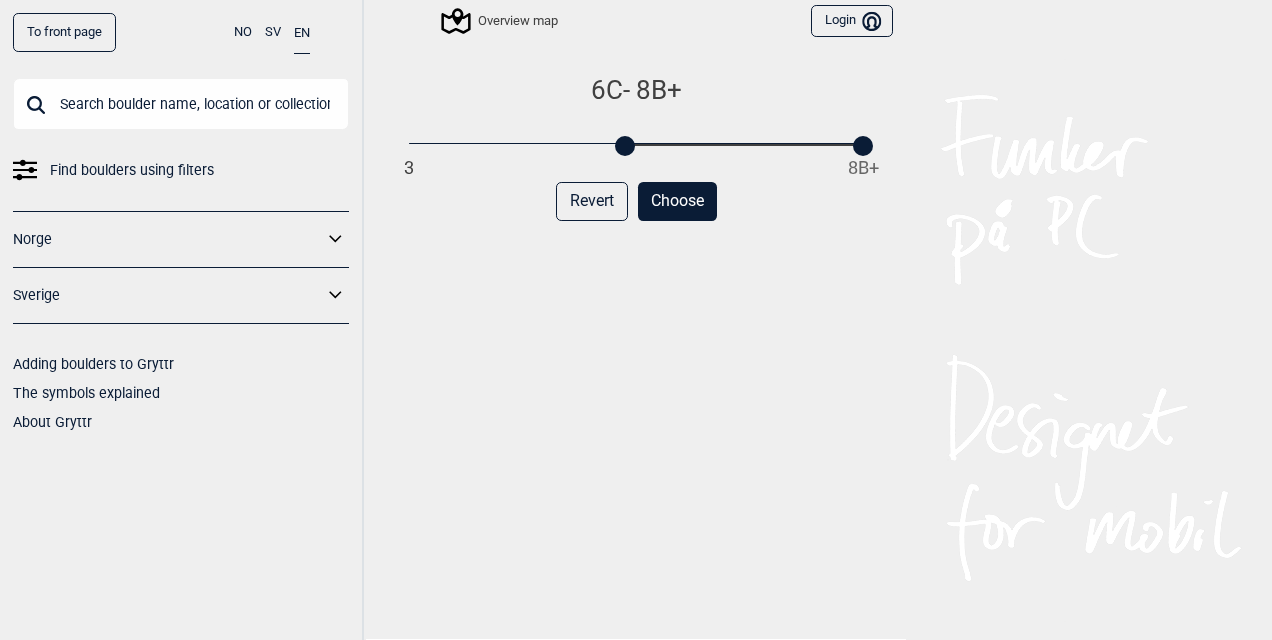 drag, startPoint x: 404, startPoint y: 150, endPoint x: 613, endPoint y: 146, distance: 209.03827 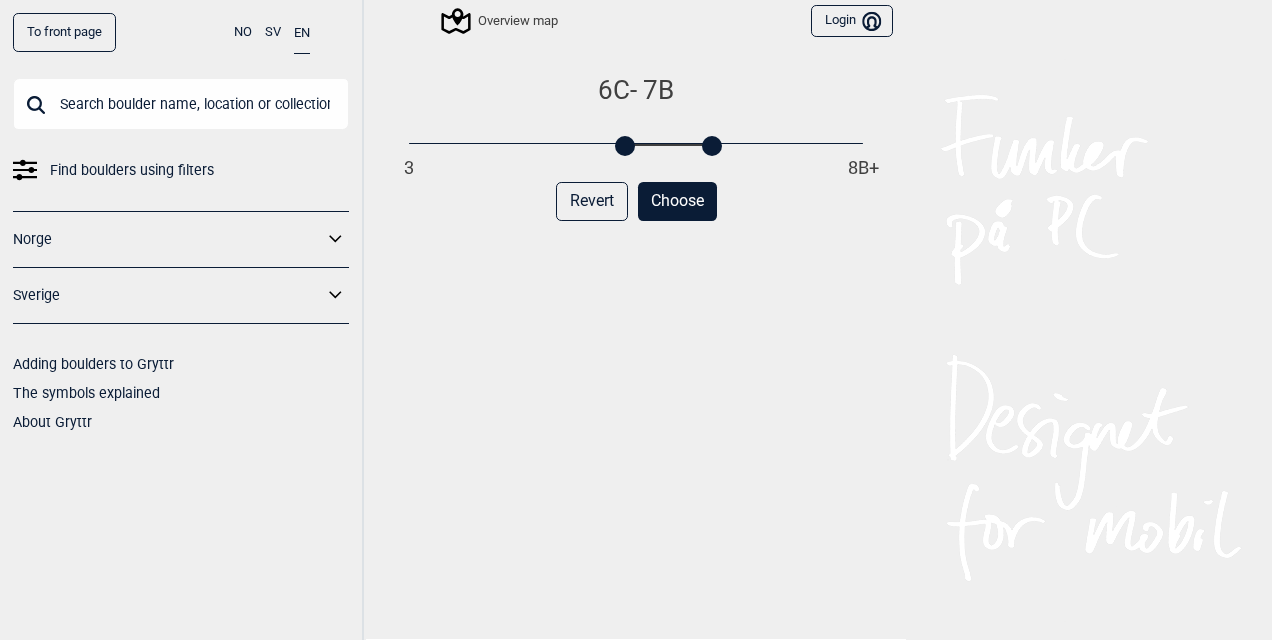 drag, startPoint x: 852, startPoint y: 139, endPoint x: 702, endPoint y: 143, distance: 150.05333 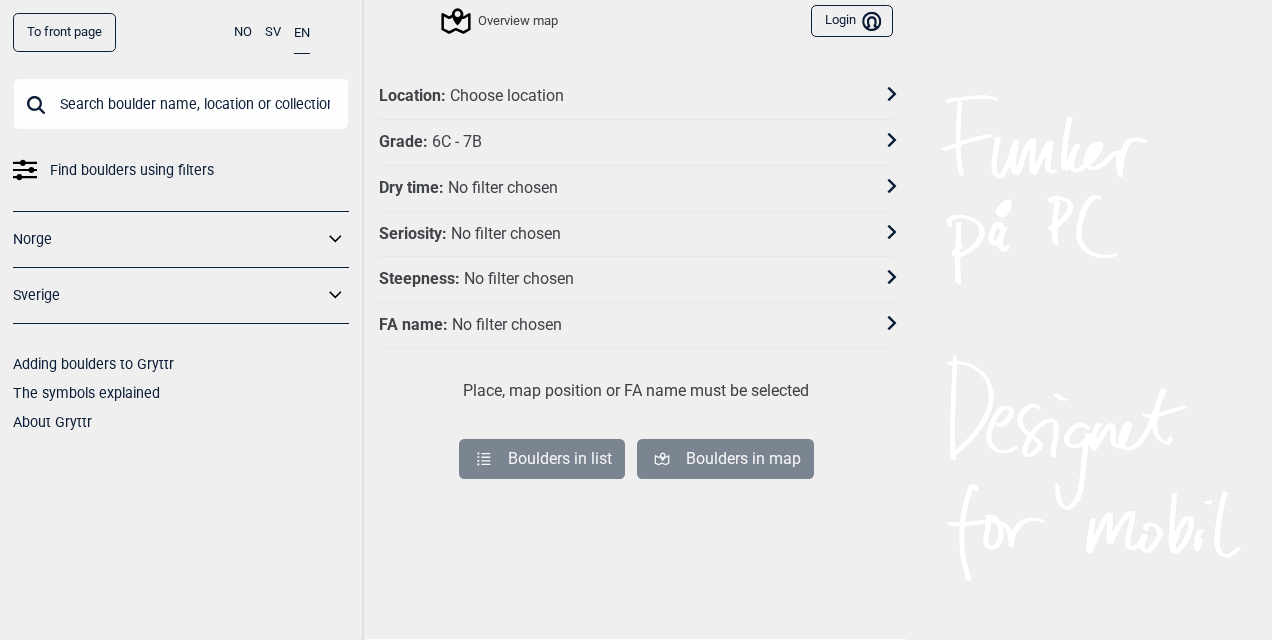 click on "Choose location" at bounding box center (507, 96) 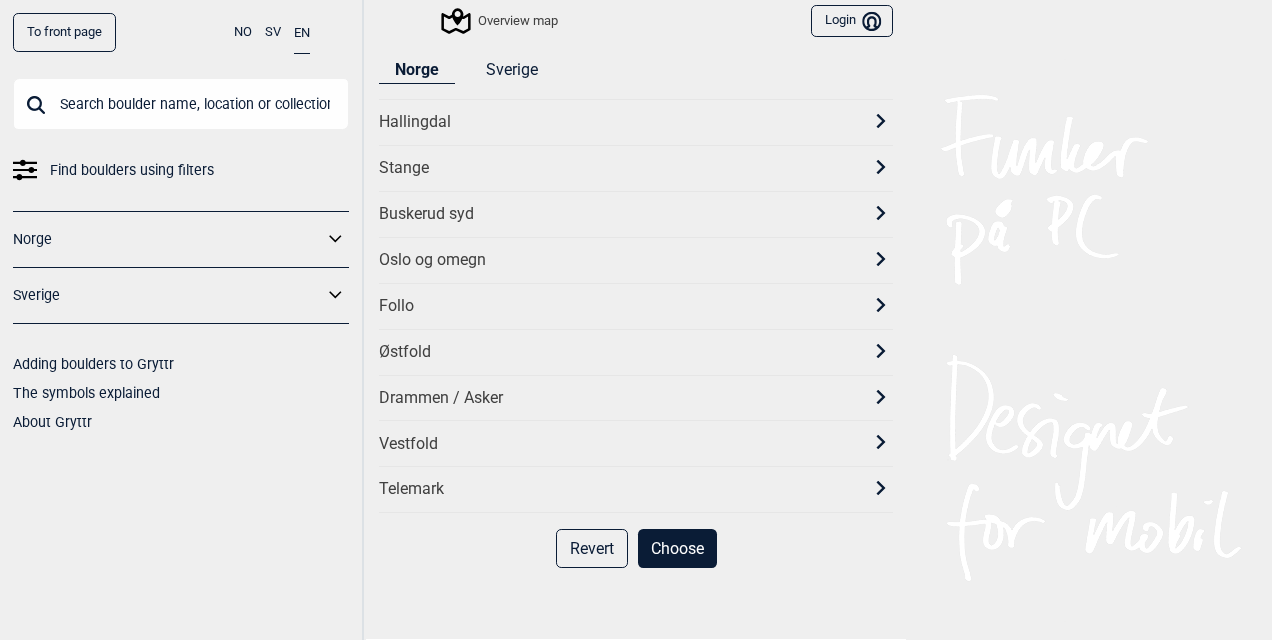 click on "Oslo og omegn" at bounding box center [618, 260] 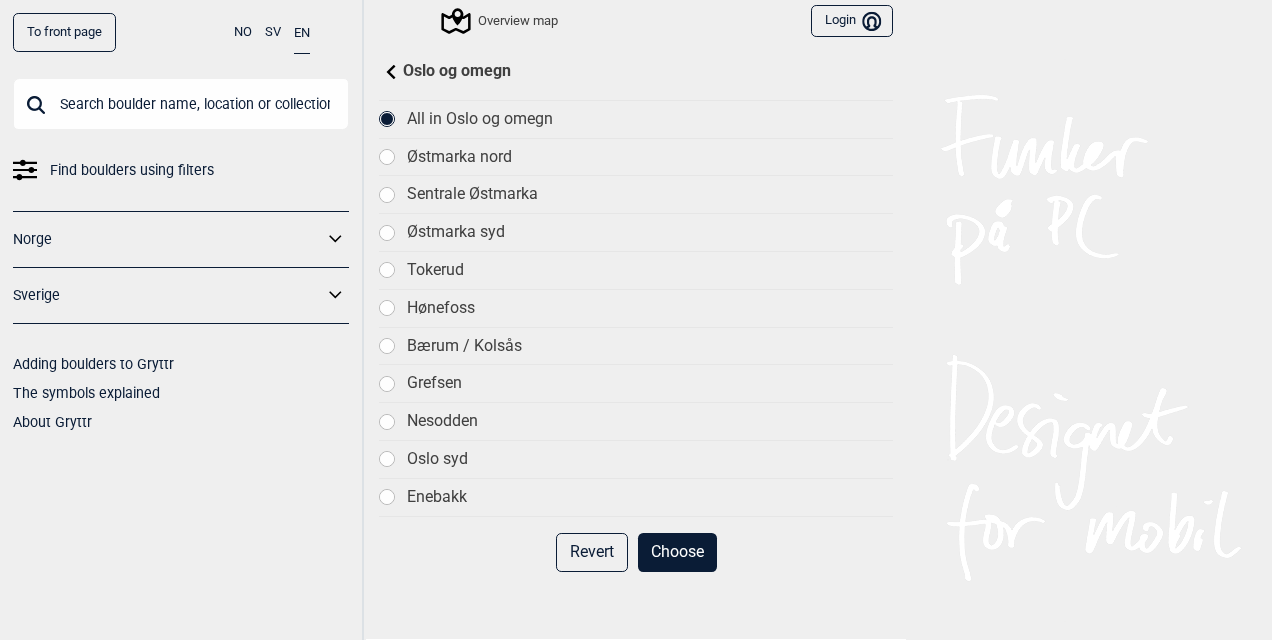 click on "Choose" at bounding box center (677, 552) 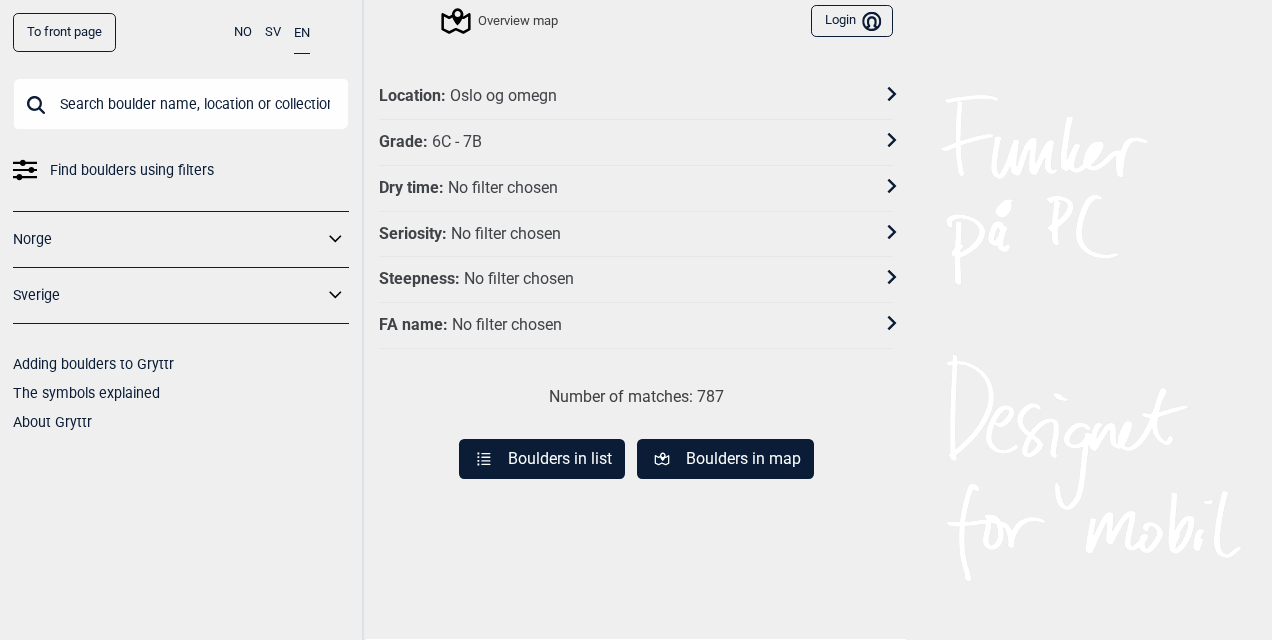 click on "Oslo og omegn" at bounding box center [503, 96] 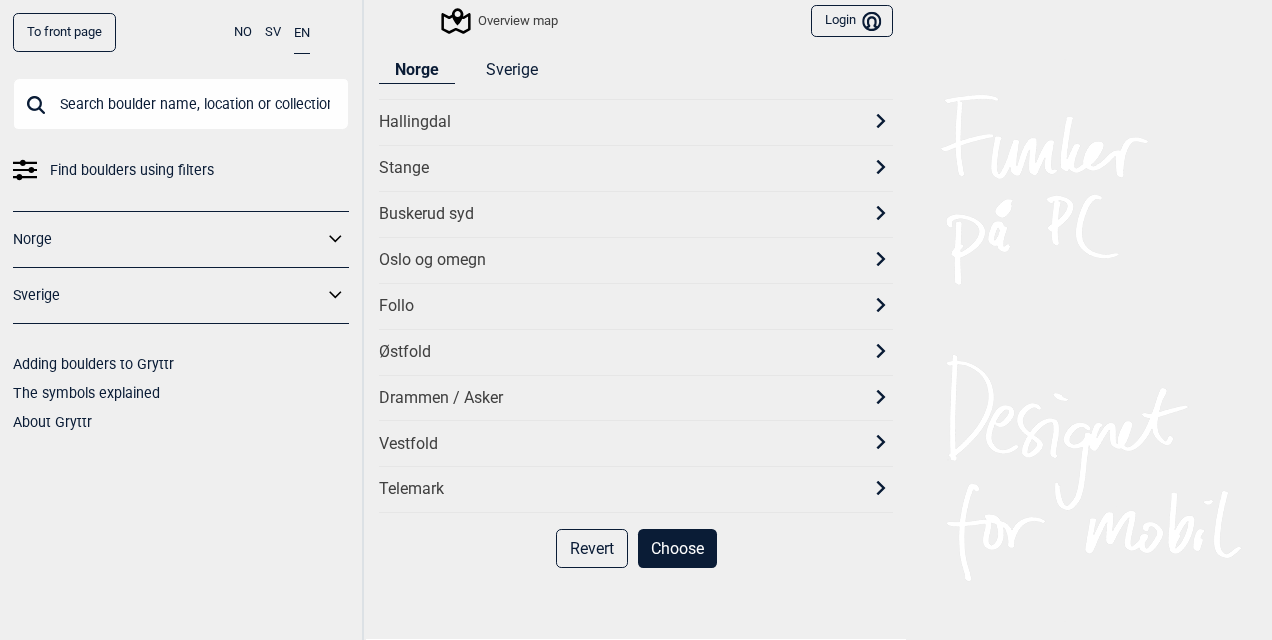 click on "Oslo og omegn" at bounding box center (618, 260) 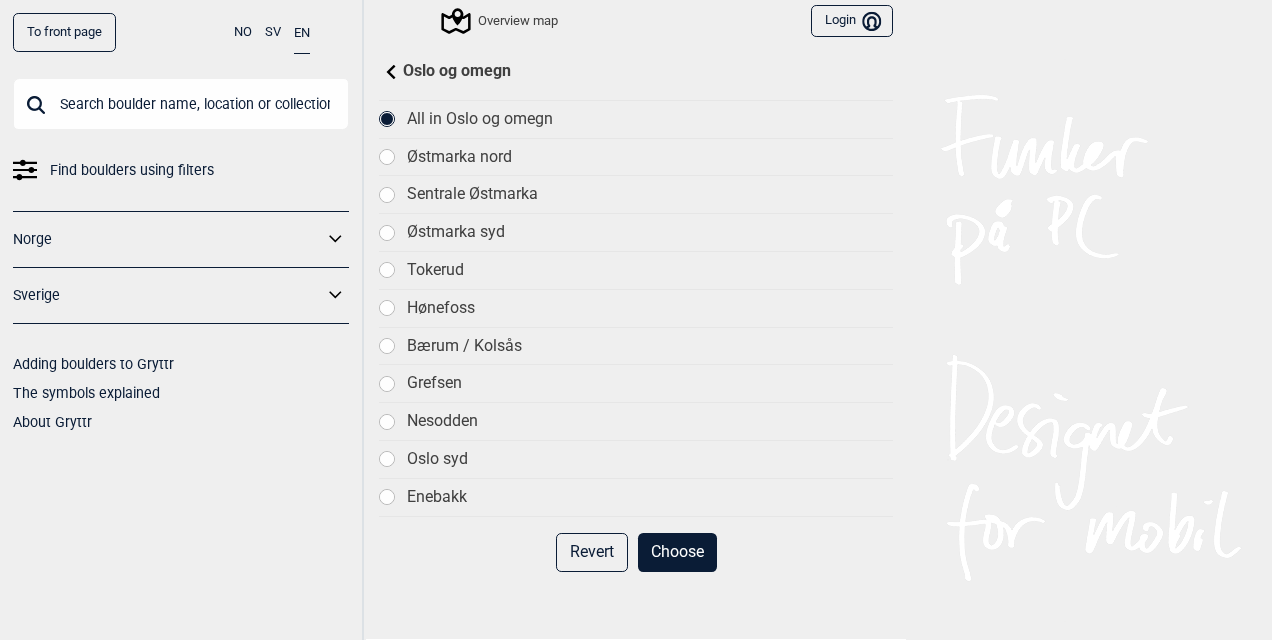 click at bounding box center (387, 195) 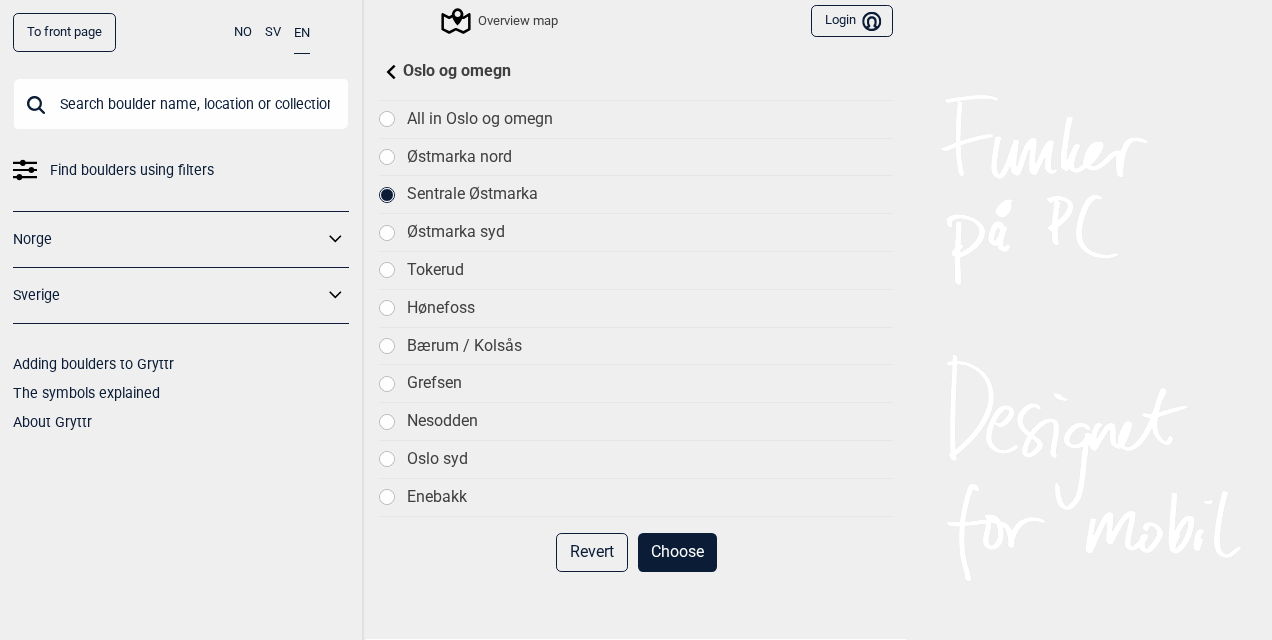 click at bounding box center (387, 157) 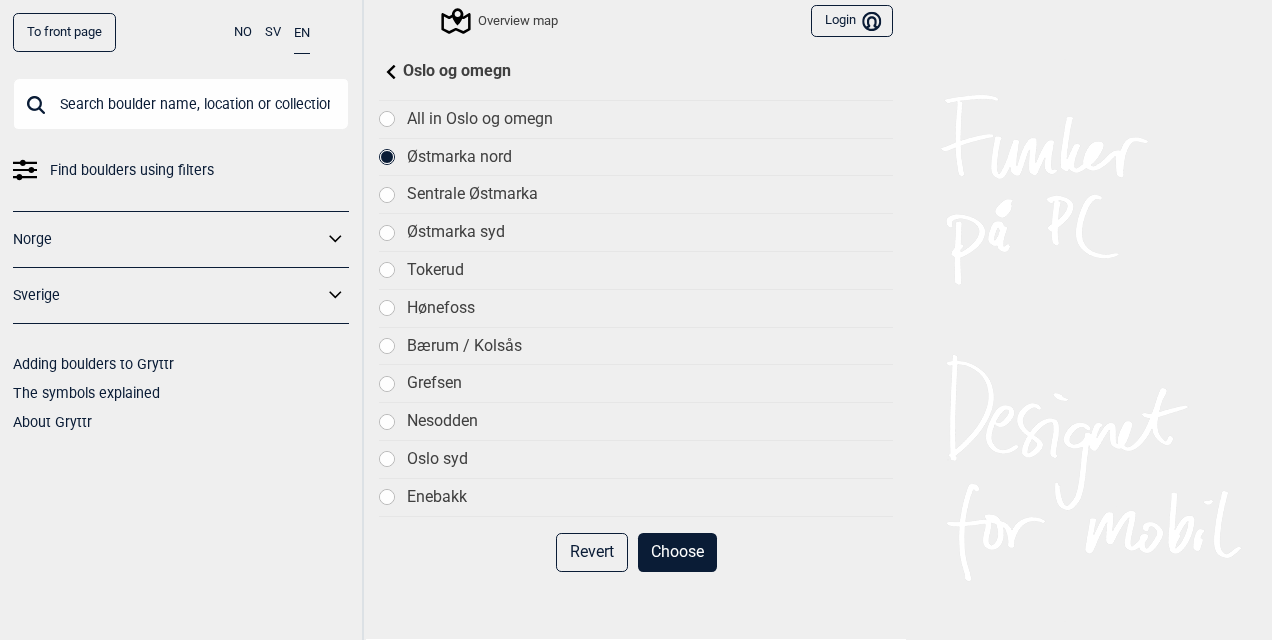 click on "Choose" at bounding box center (677, 552) 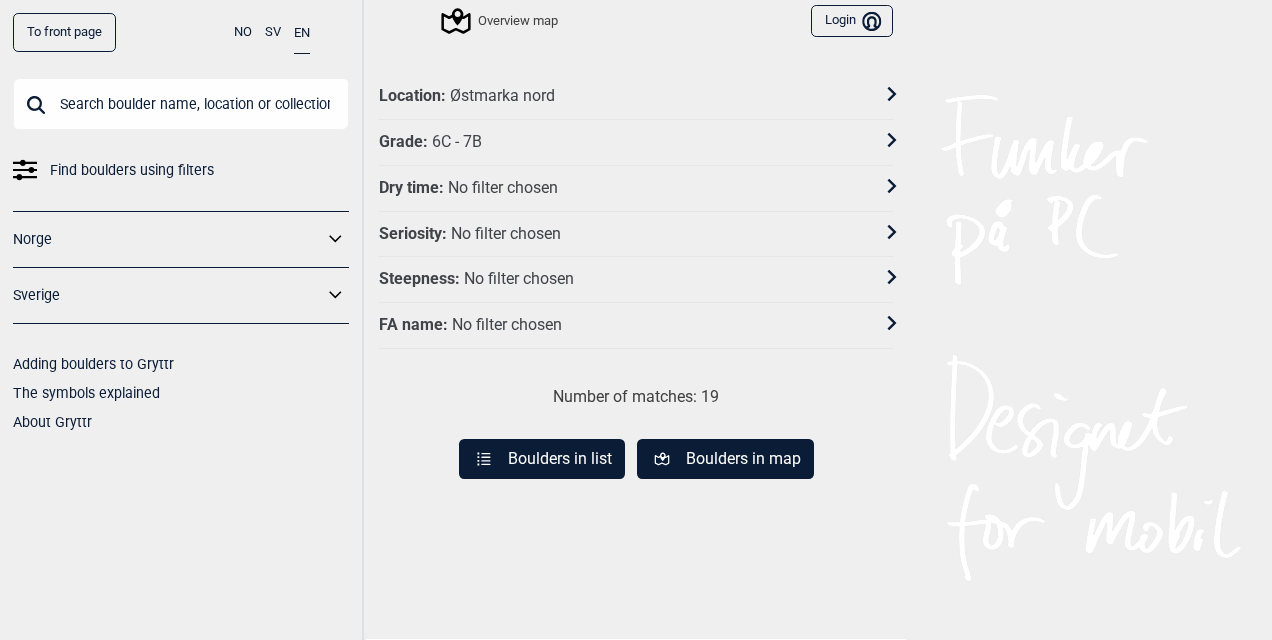 click on "Boulders in list" at bounding box center [542, 459] 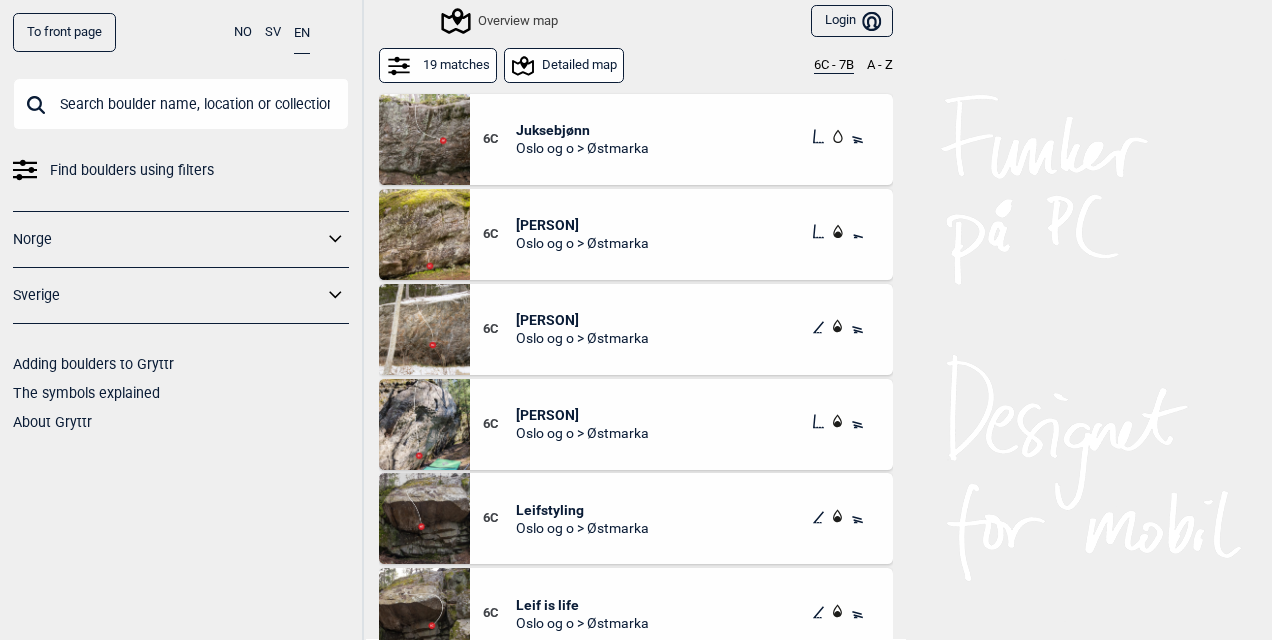 scroll, scrollTop: 100, scrollLeft: 0, axis: vertical 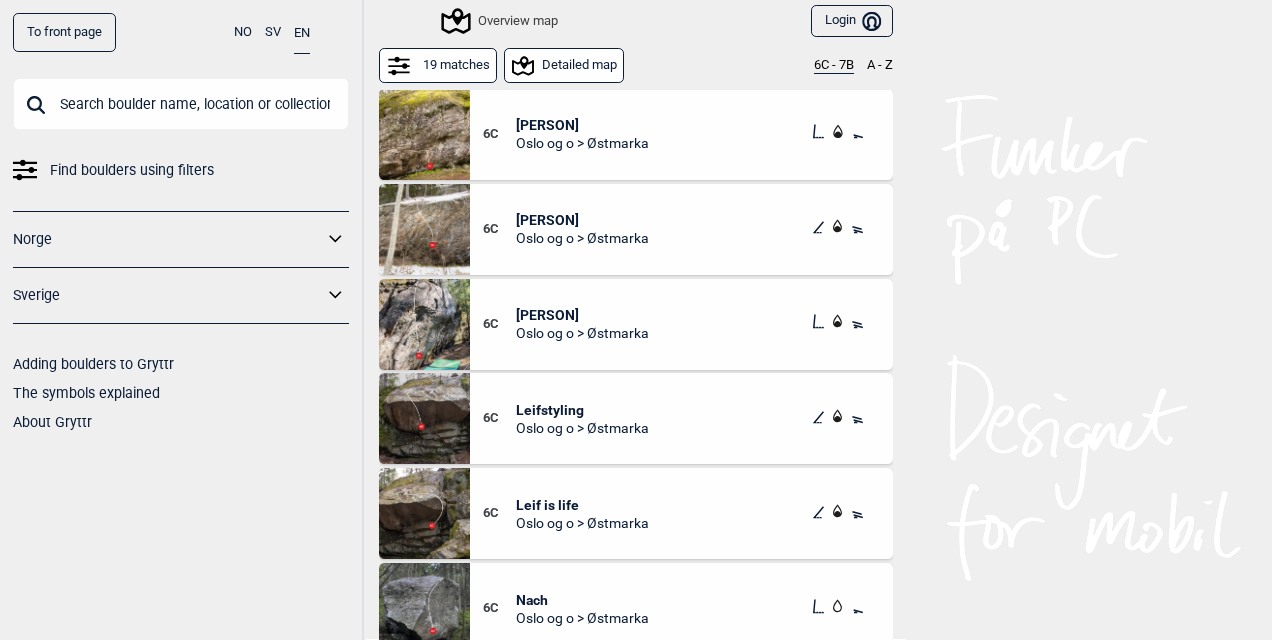 drag, startPoint x: 561, startPoint y: 310, endPoint x: 527, endPoint y: 318, distance: 34.928497 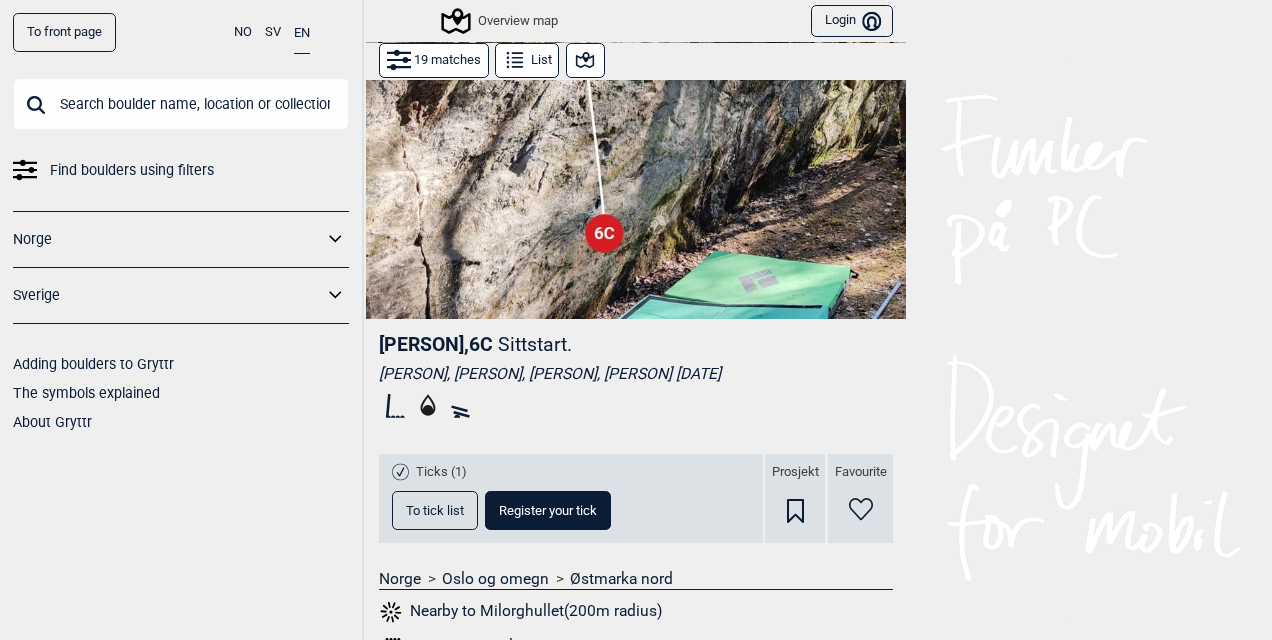 scroll, scrollTop: 0, scrollLeft: 0, axis: both 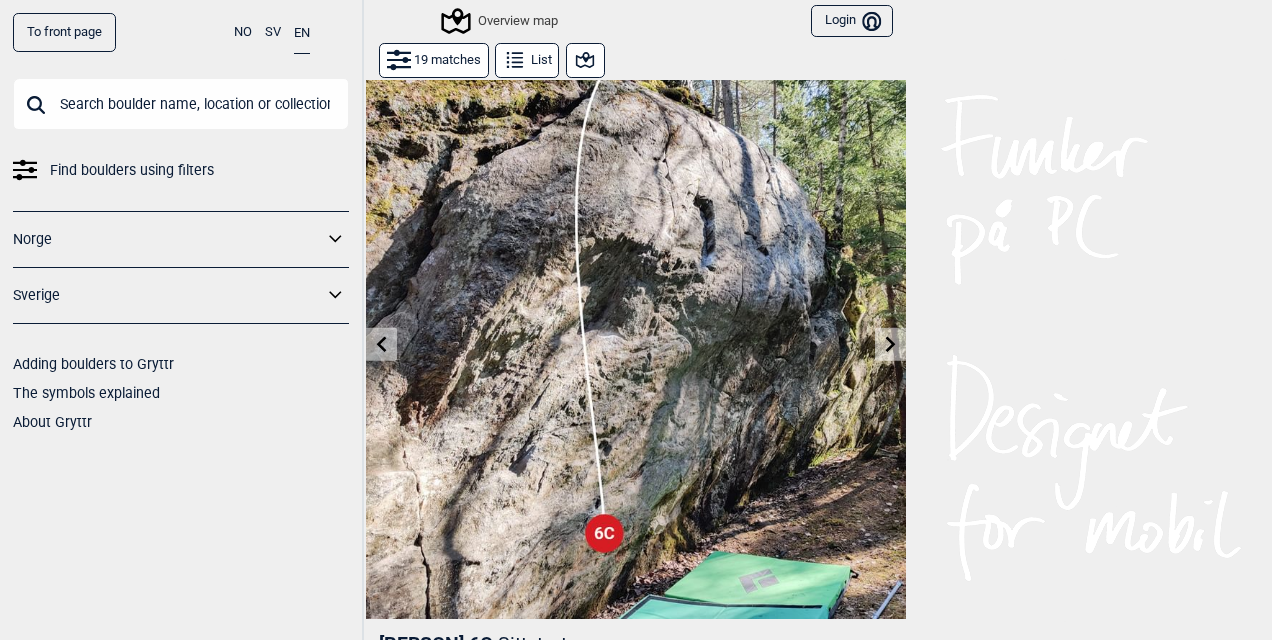 click 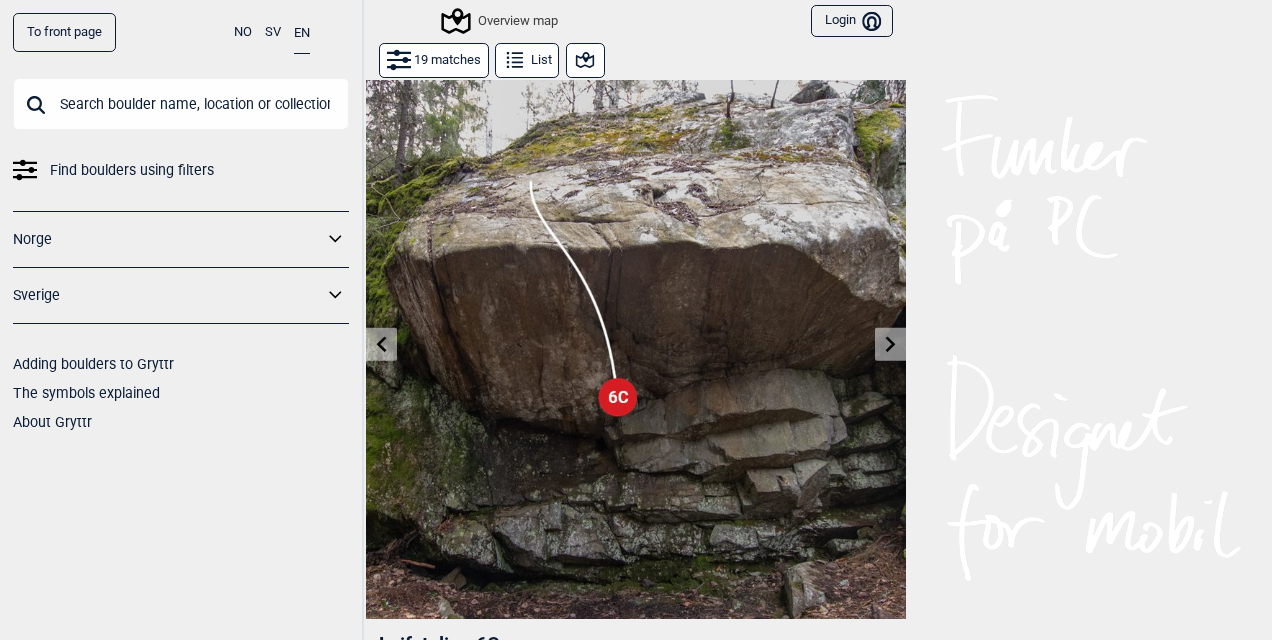 click 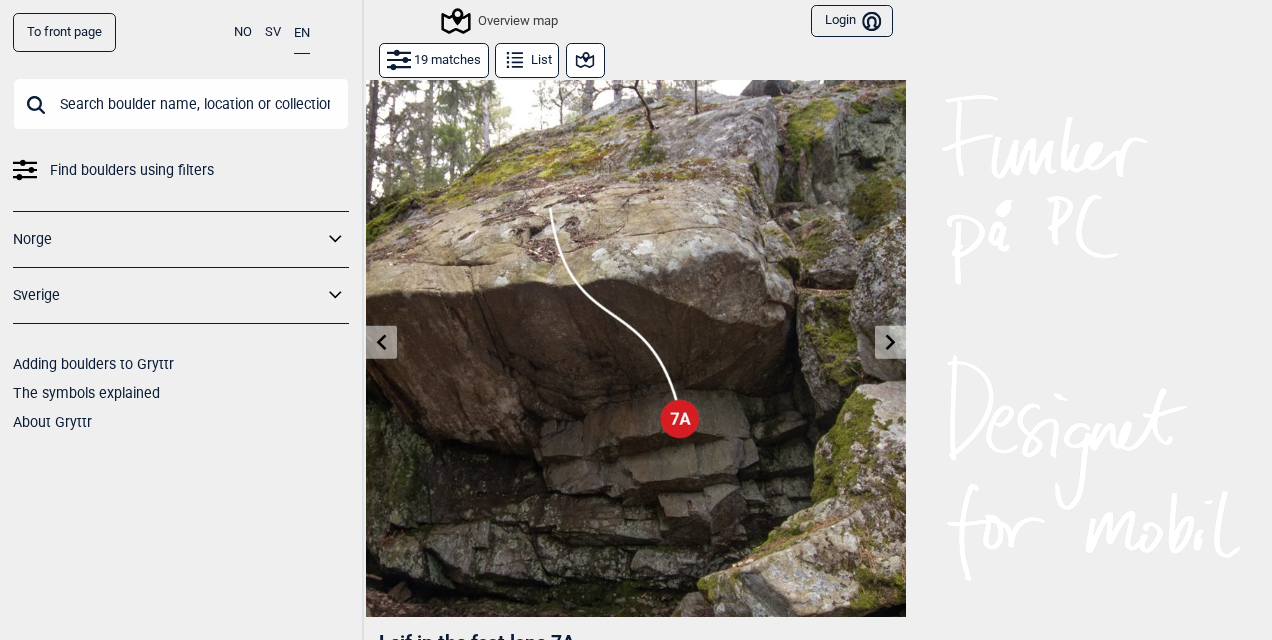 scroll, scrollTop: 0, scrollLeft: 0, axis: both 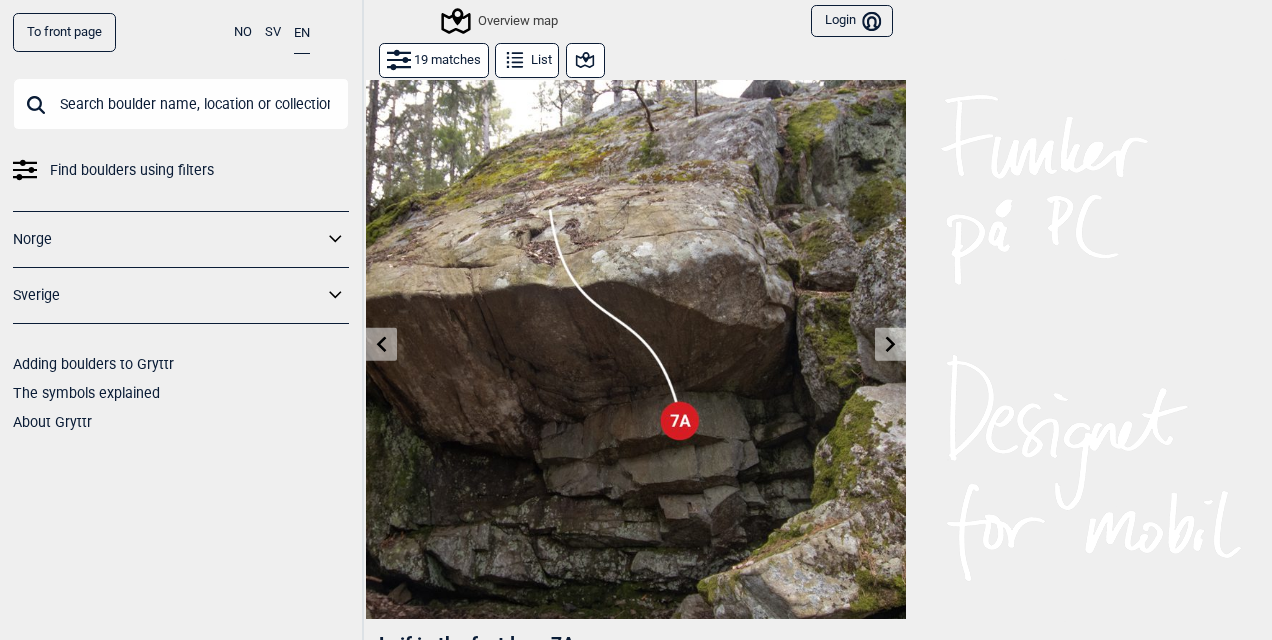click 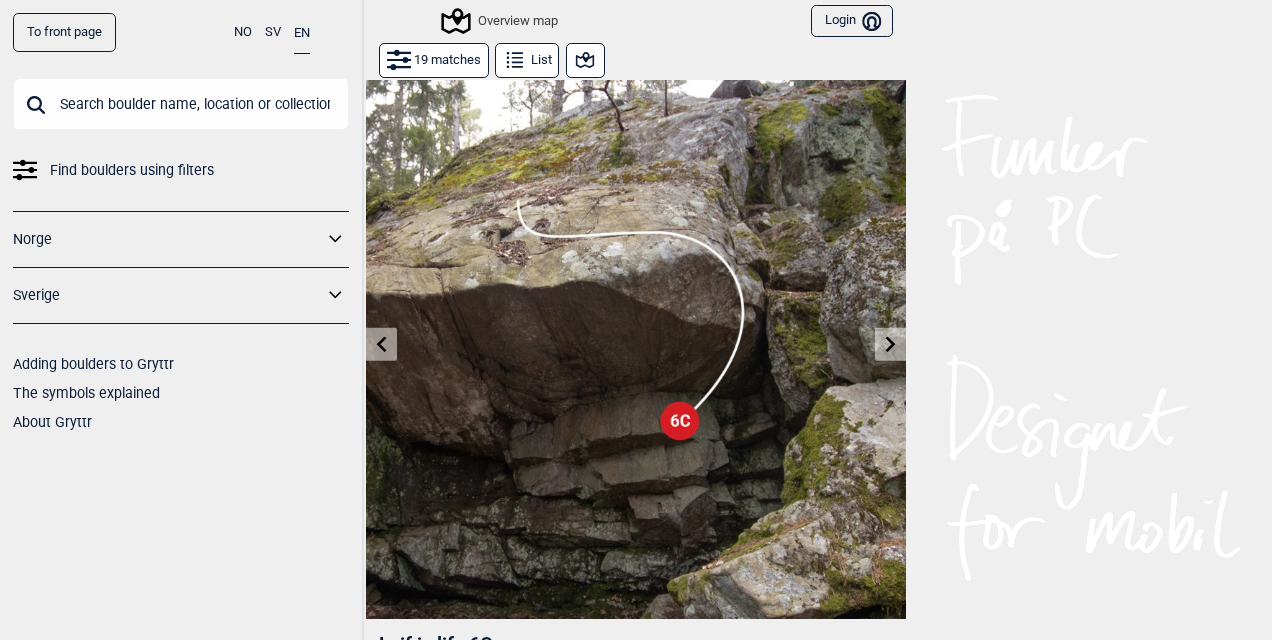 click 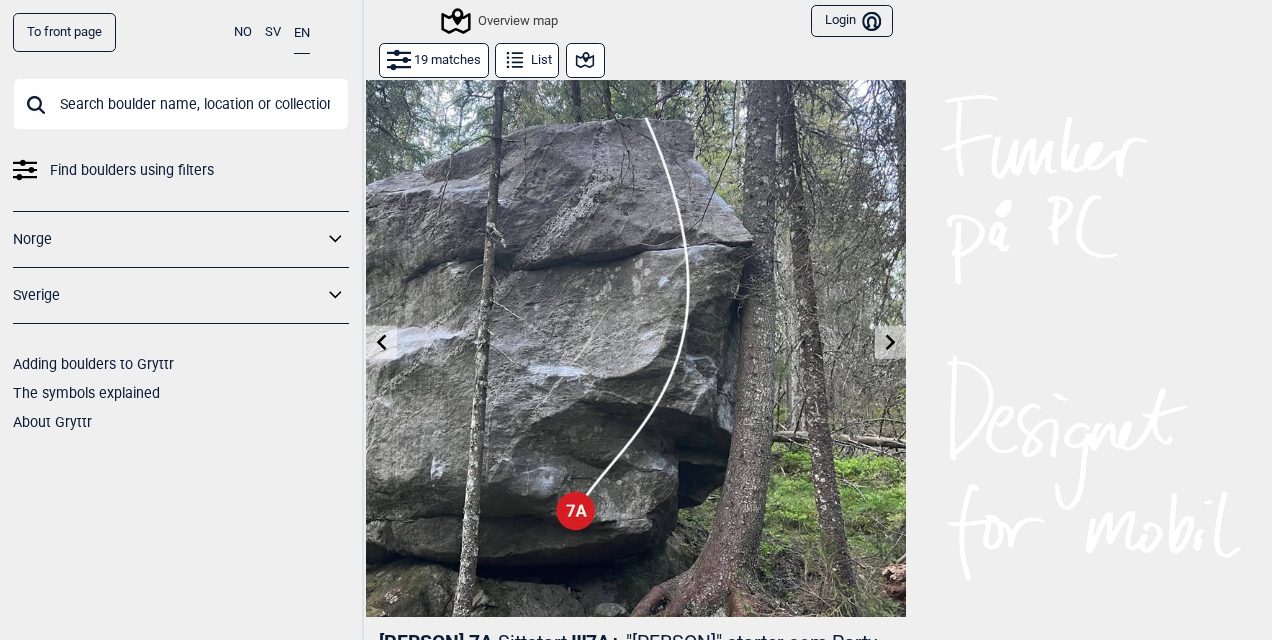 scroll, scrollTop: 0, scrollLeft: 0, axis: both 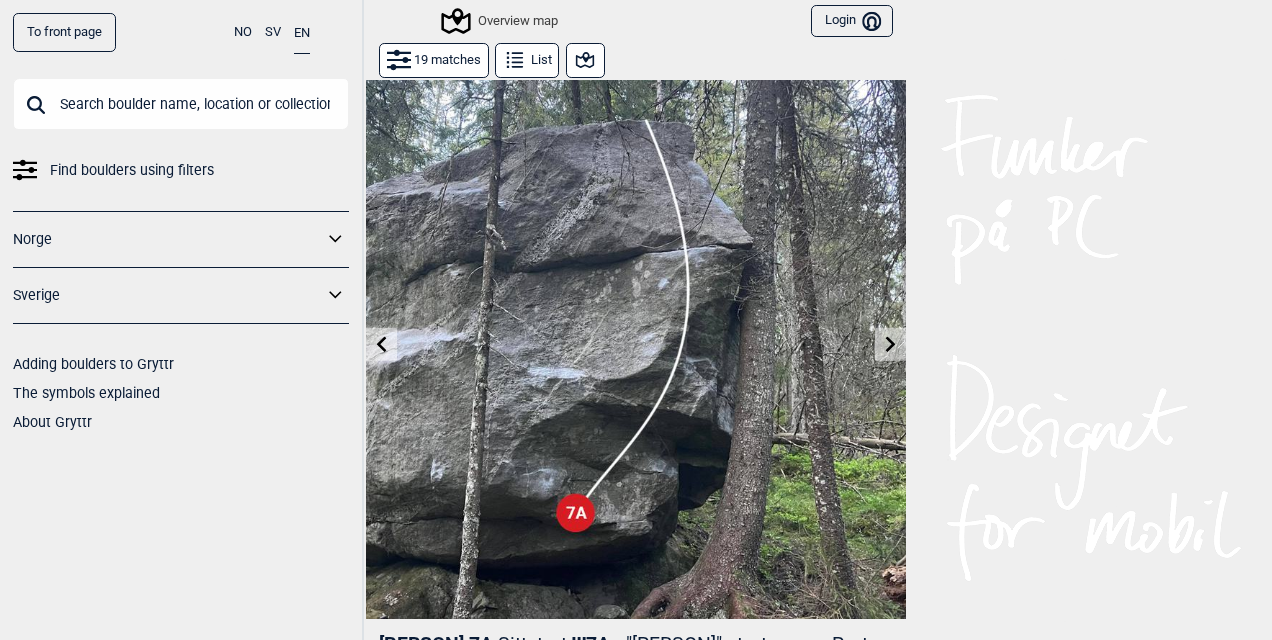 click at bounding box center (890, 344) 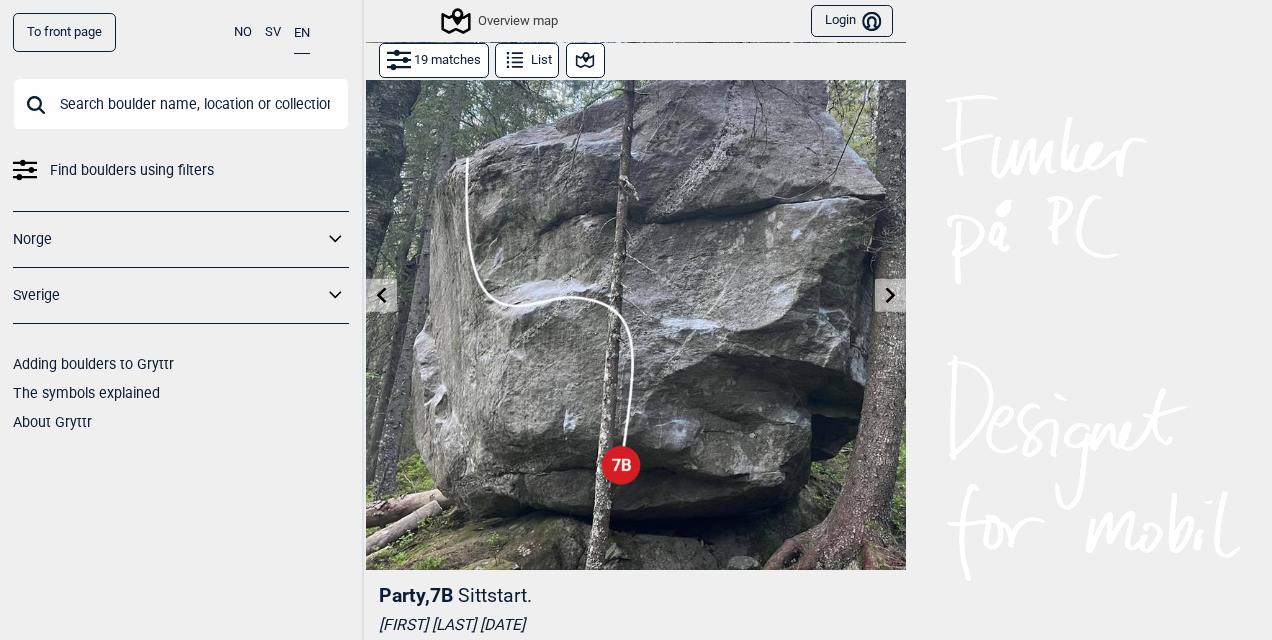 scroll, scrollTop: 0, scrollLeft: 0, axis: both 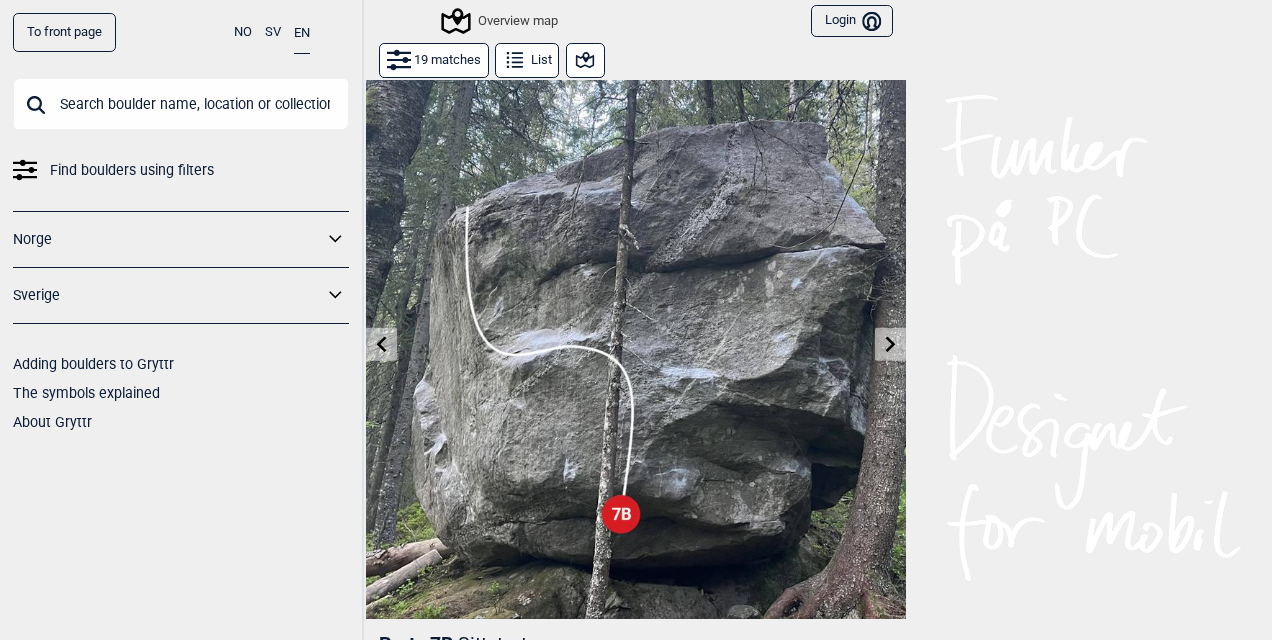 click at bounding box center (890, 344) 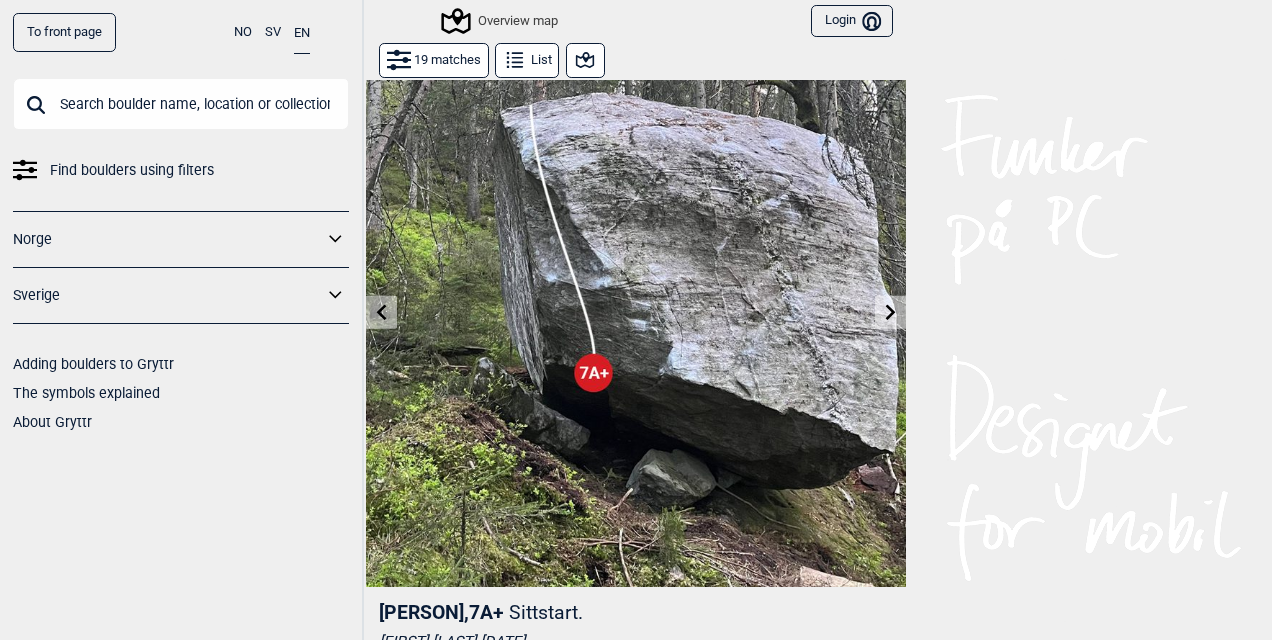 scroll, scrollTop: 0, scrollLeft: 0, axis: both 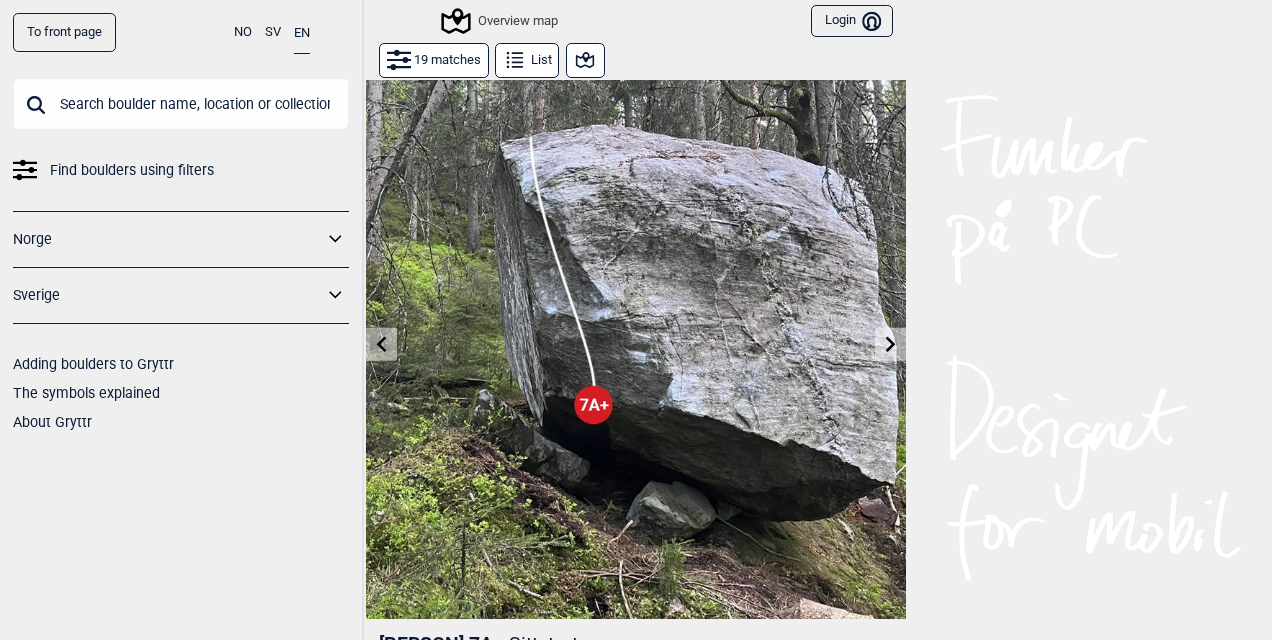 click at bounding box center [890, 344] 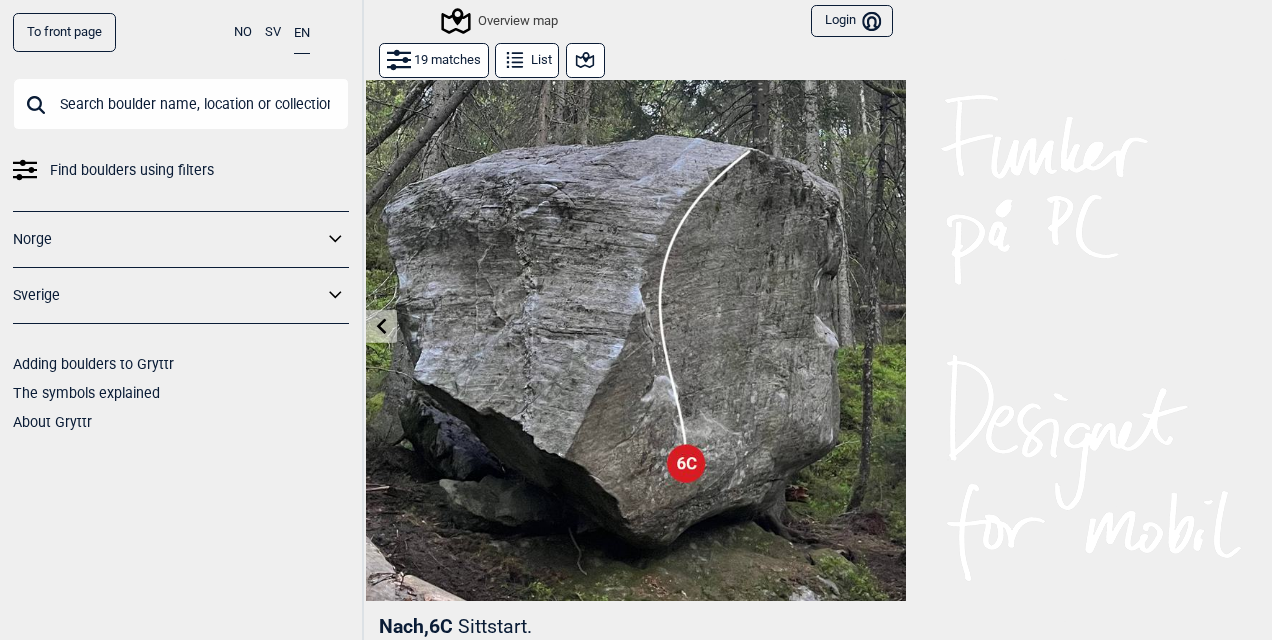 scroll, scrollTop: 0, scrollLeft: 0, axis: both 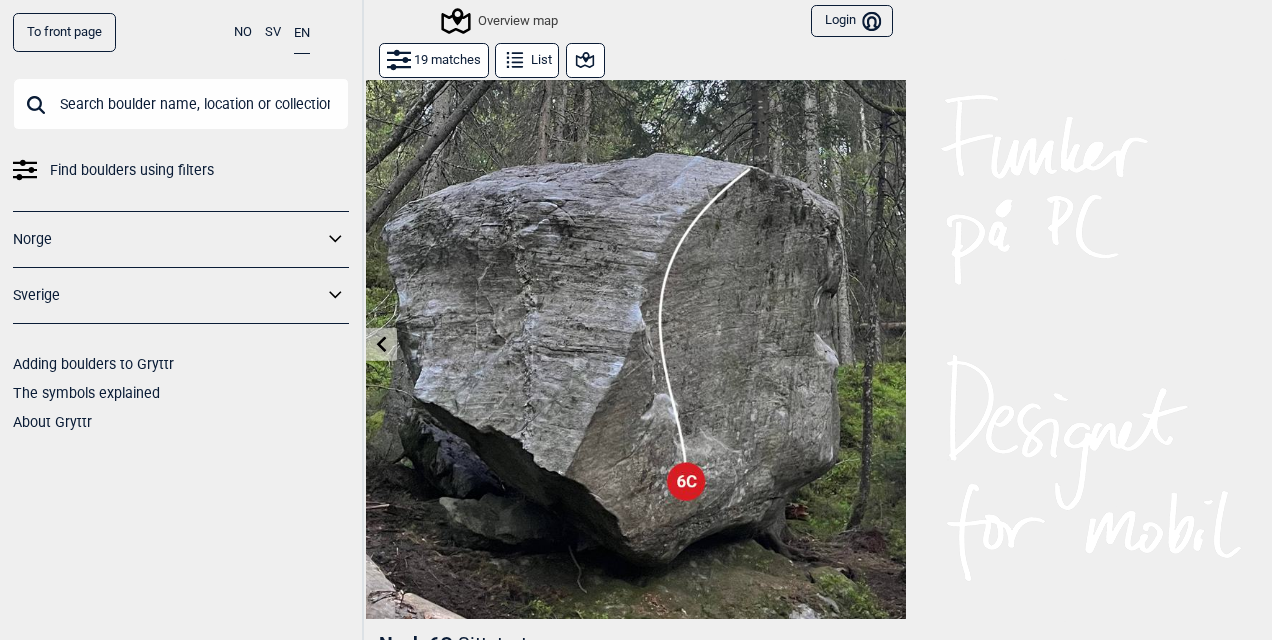 click 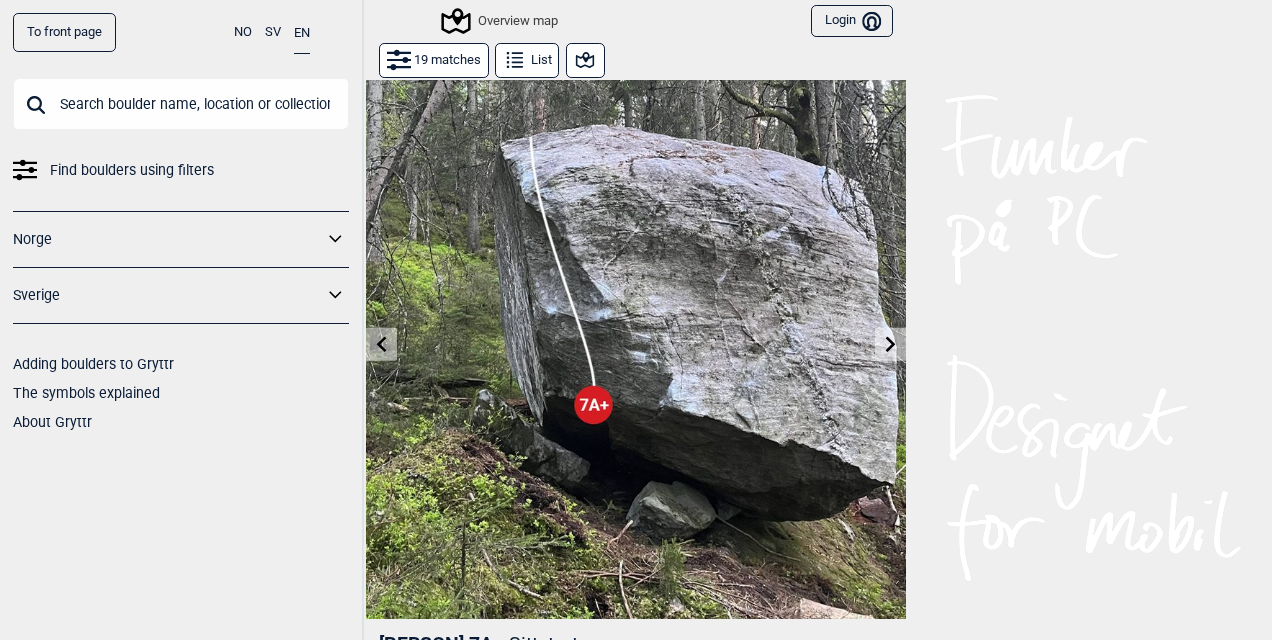 click 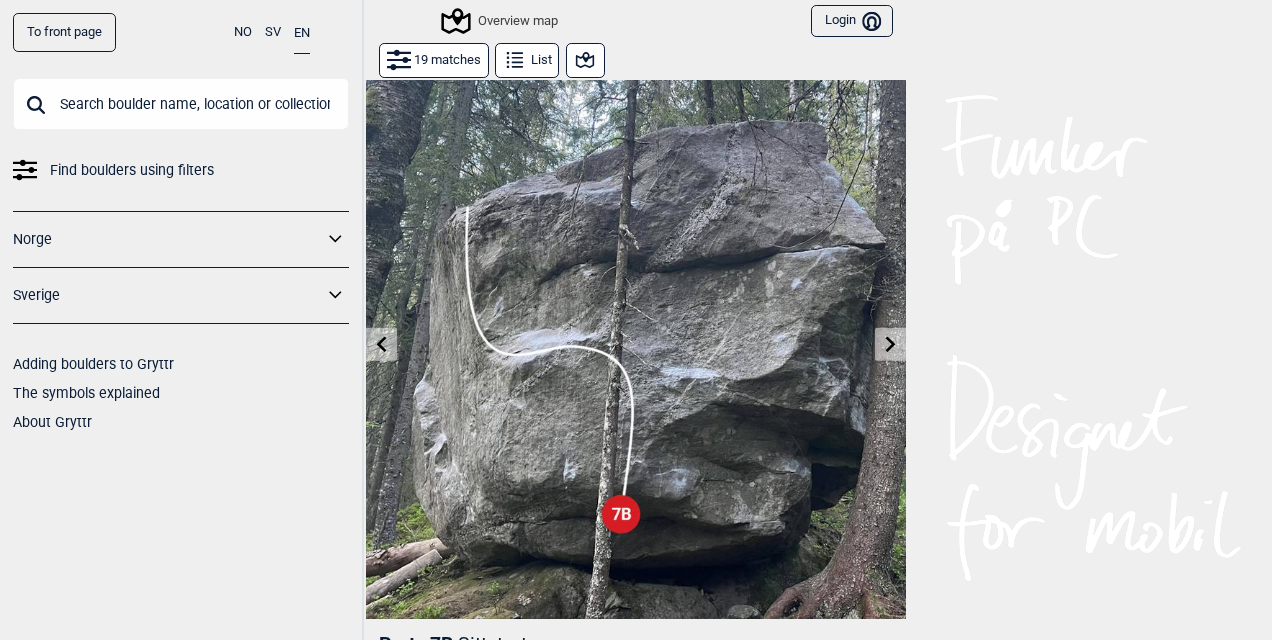 click 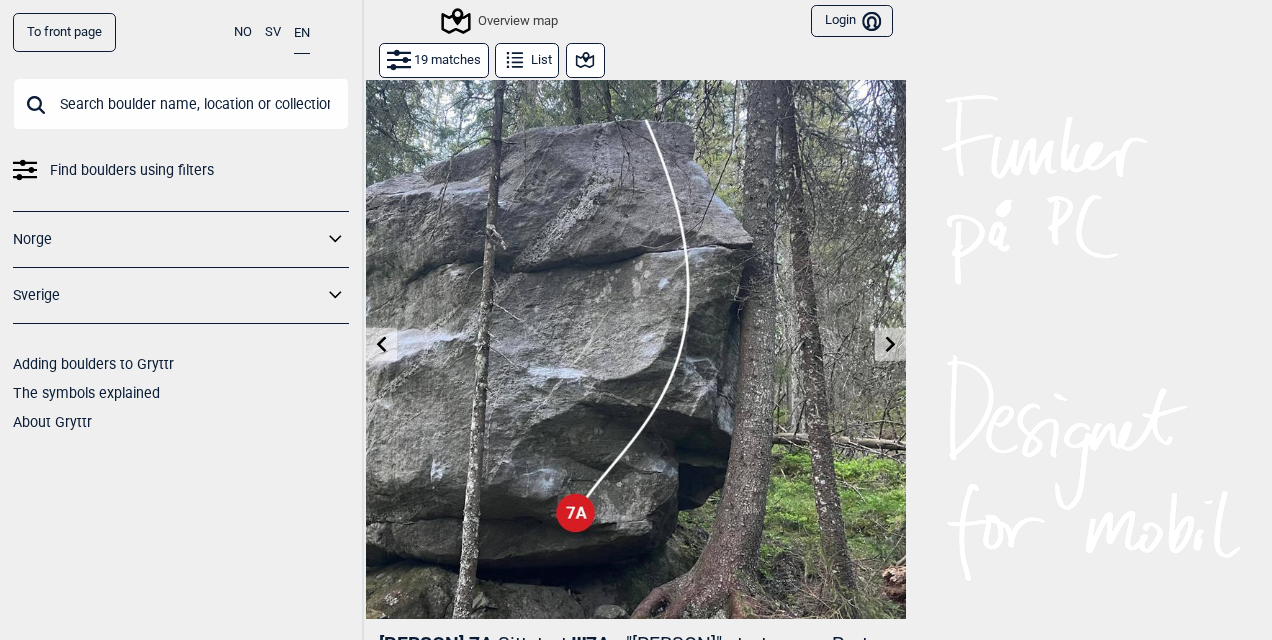 click 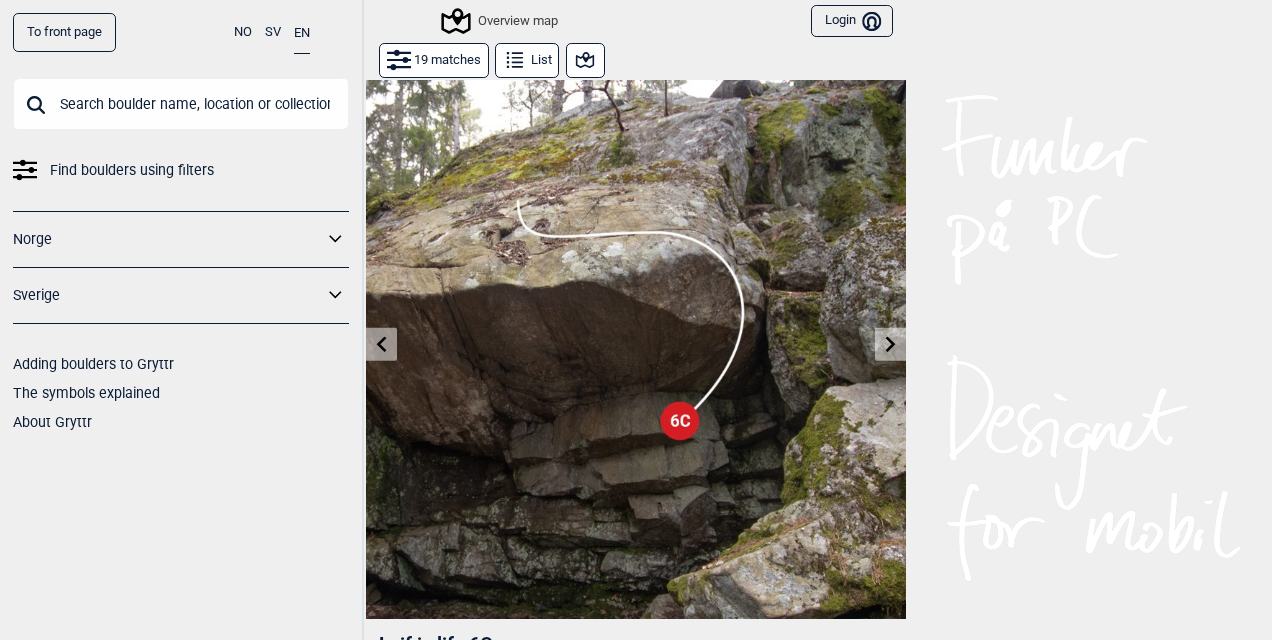 click 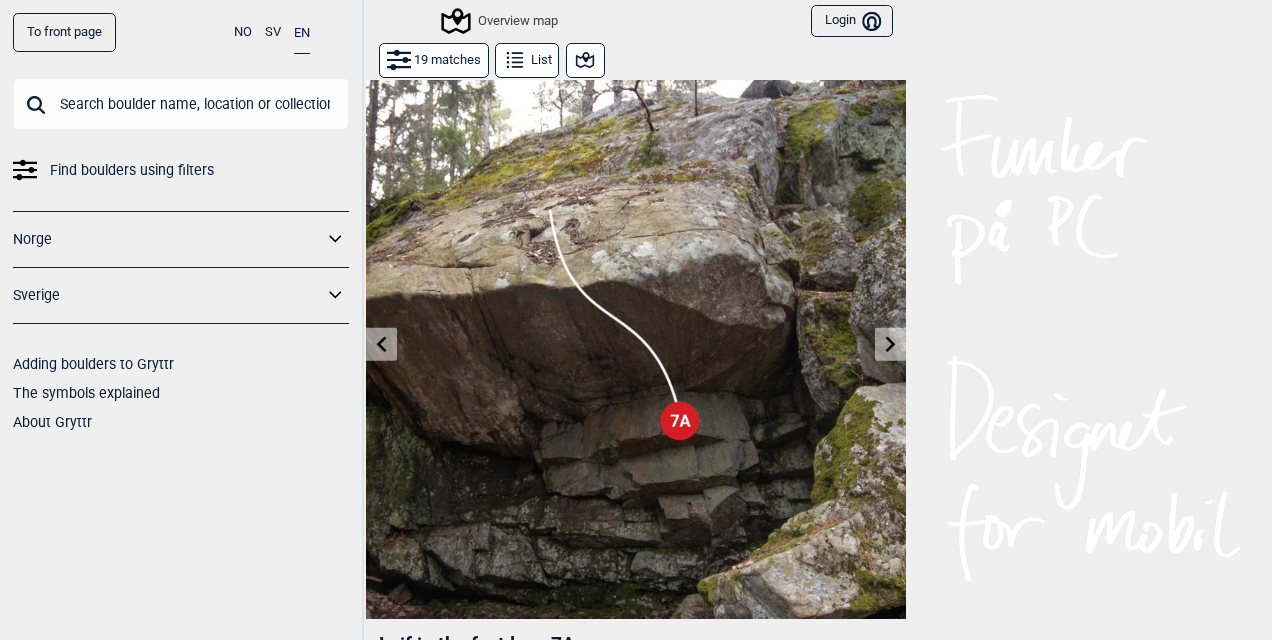 click 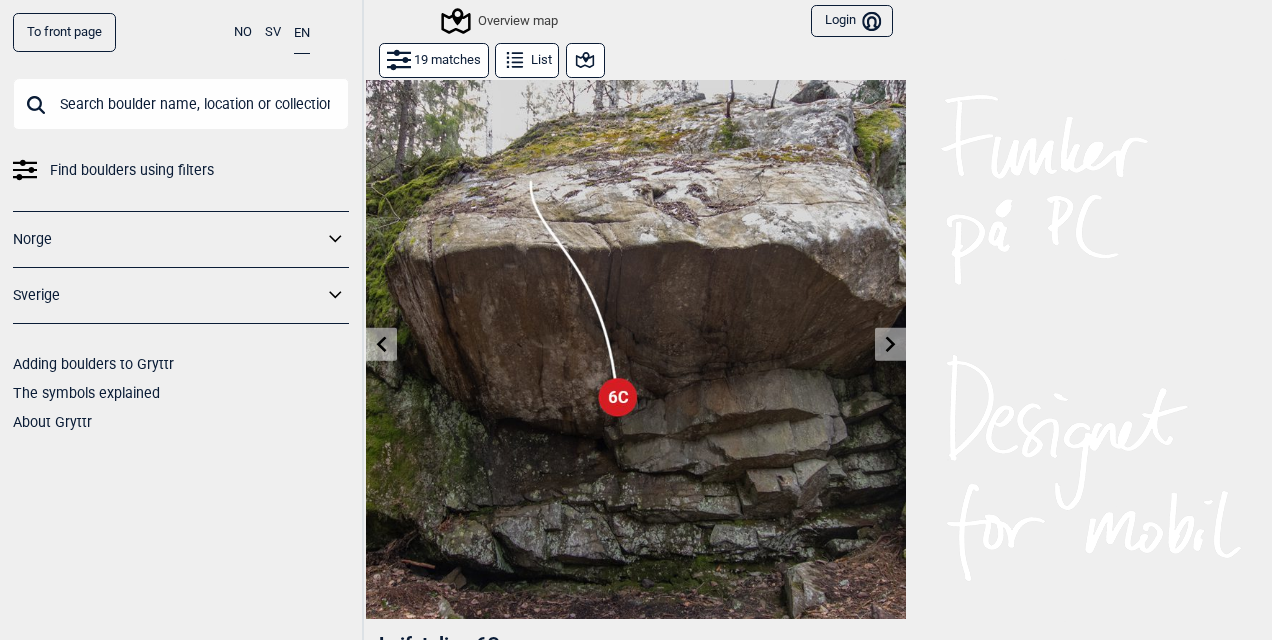 click 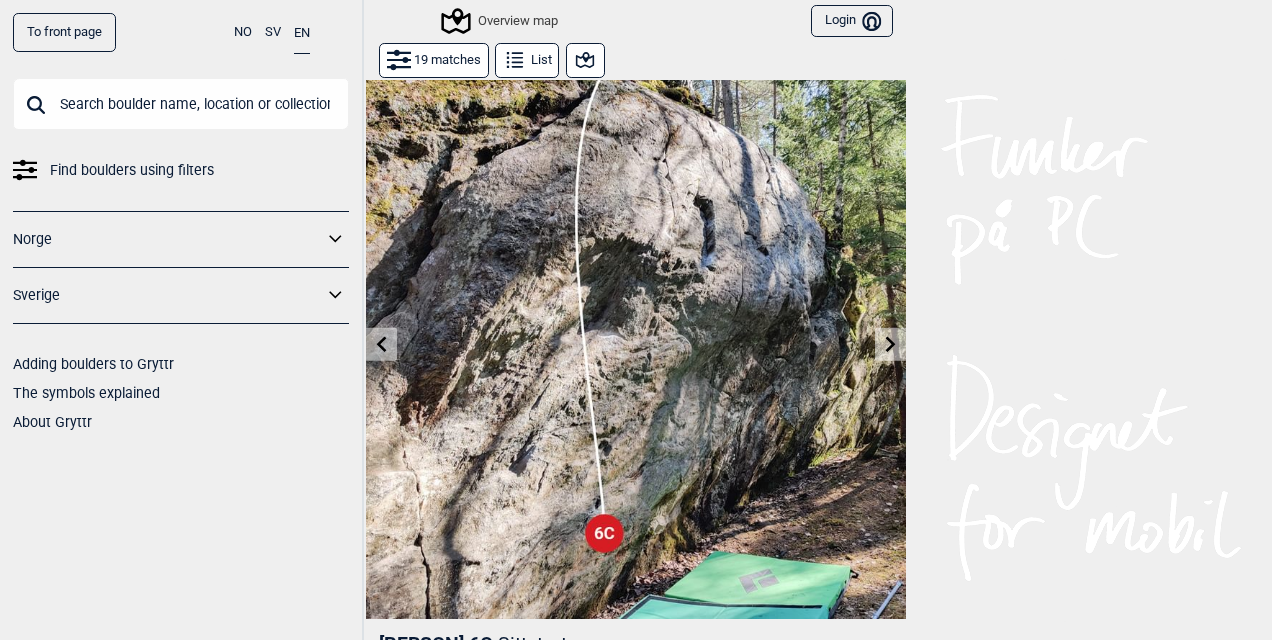 click 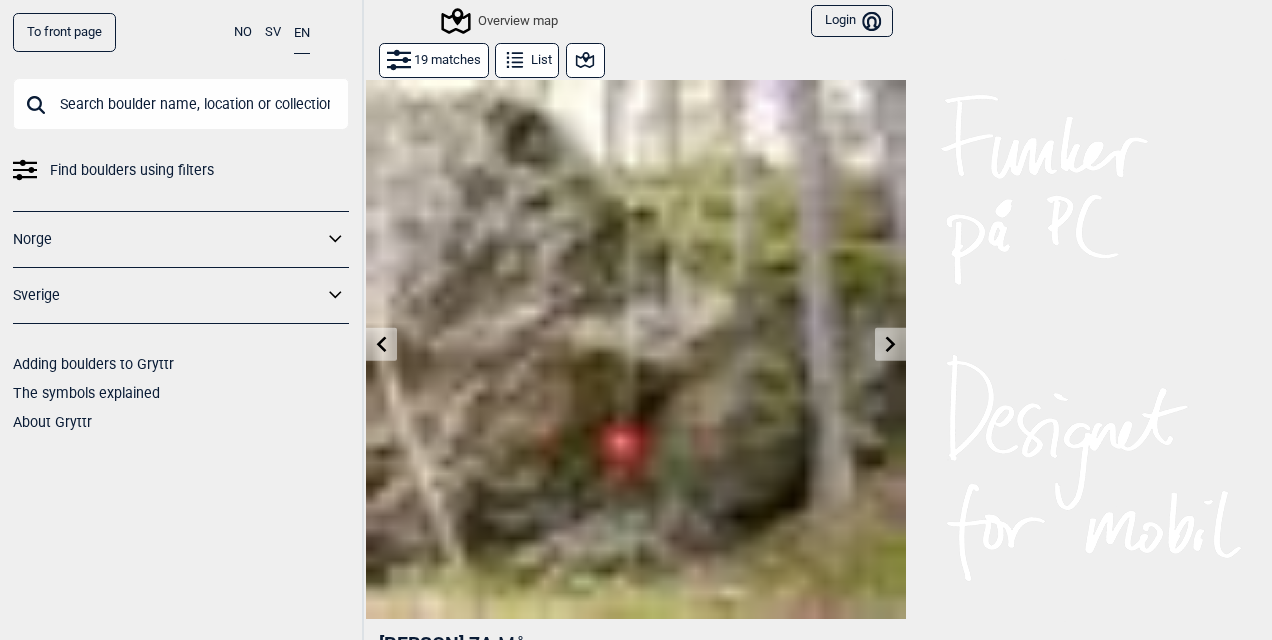 click 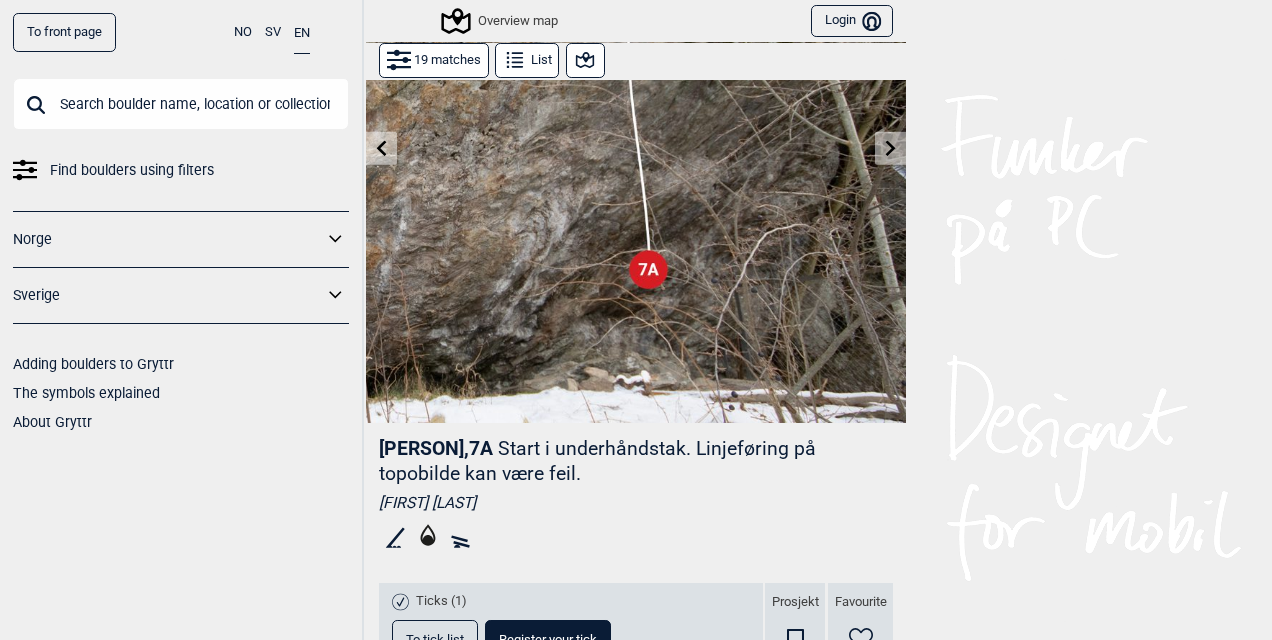 scroll, scrollTop: 200, scrollLeft: 0, axis: vertical 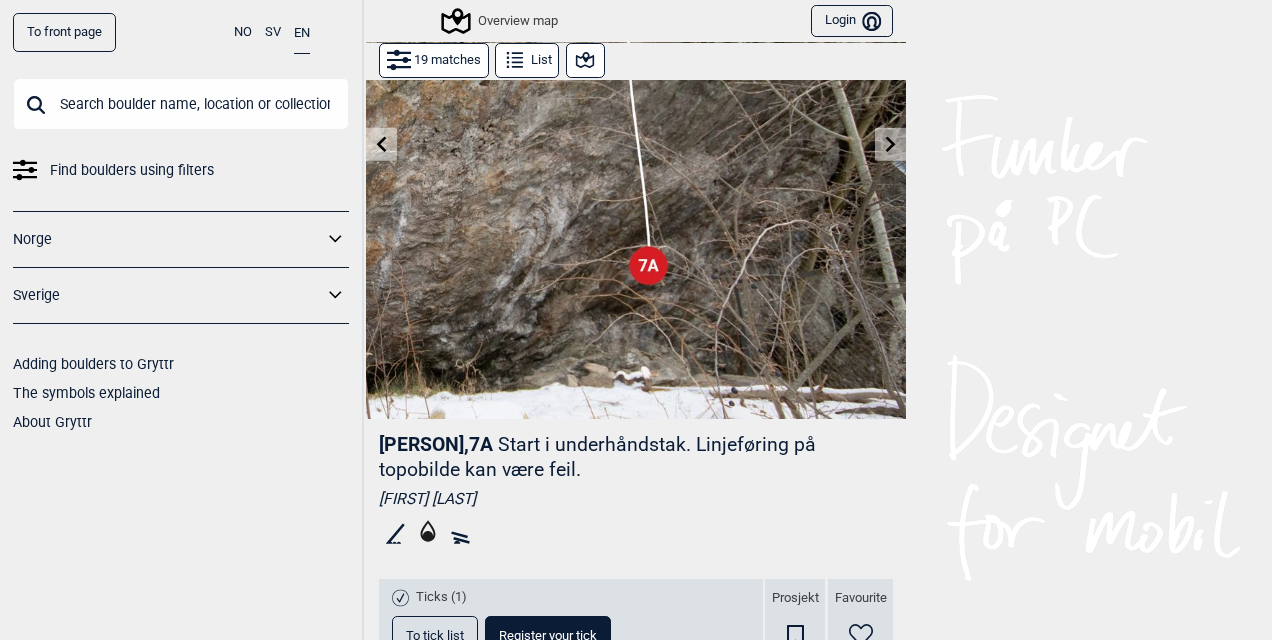 click at bounding box center (381, 144) 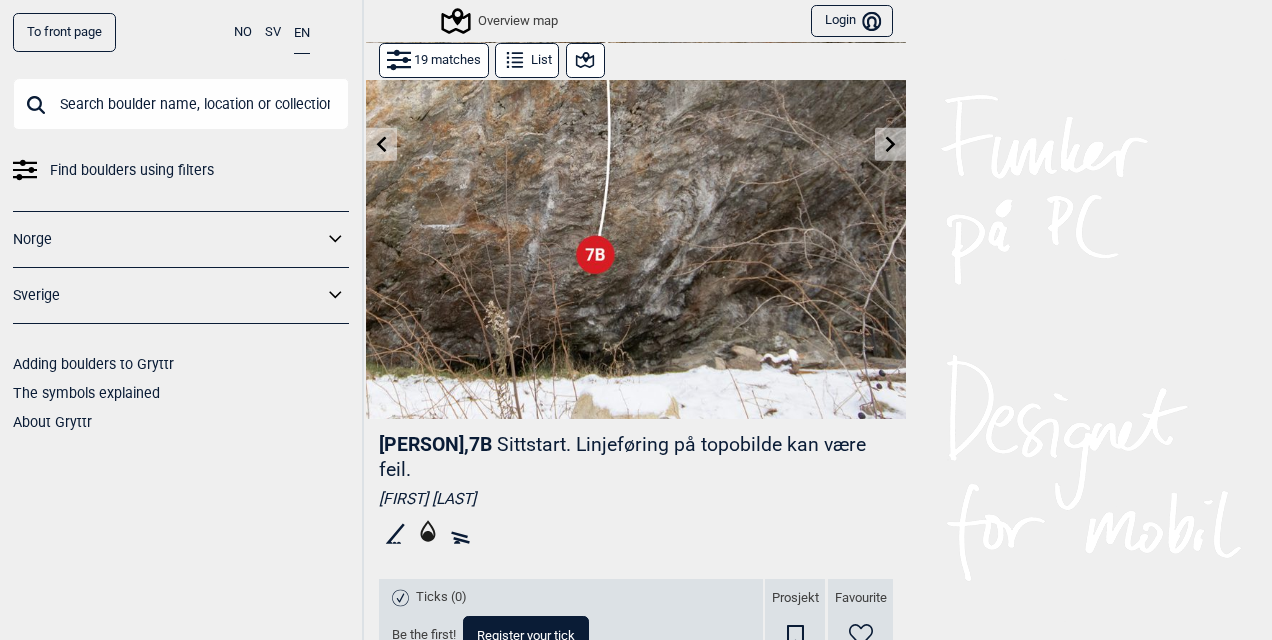 click at bounding box center [381, 144] 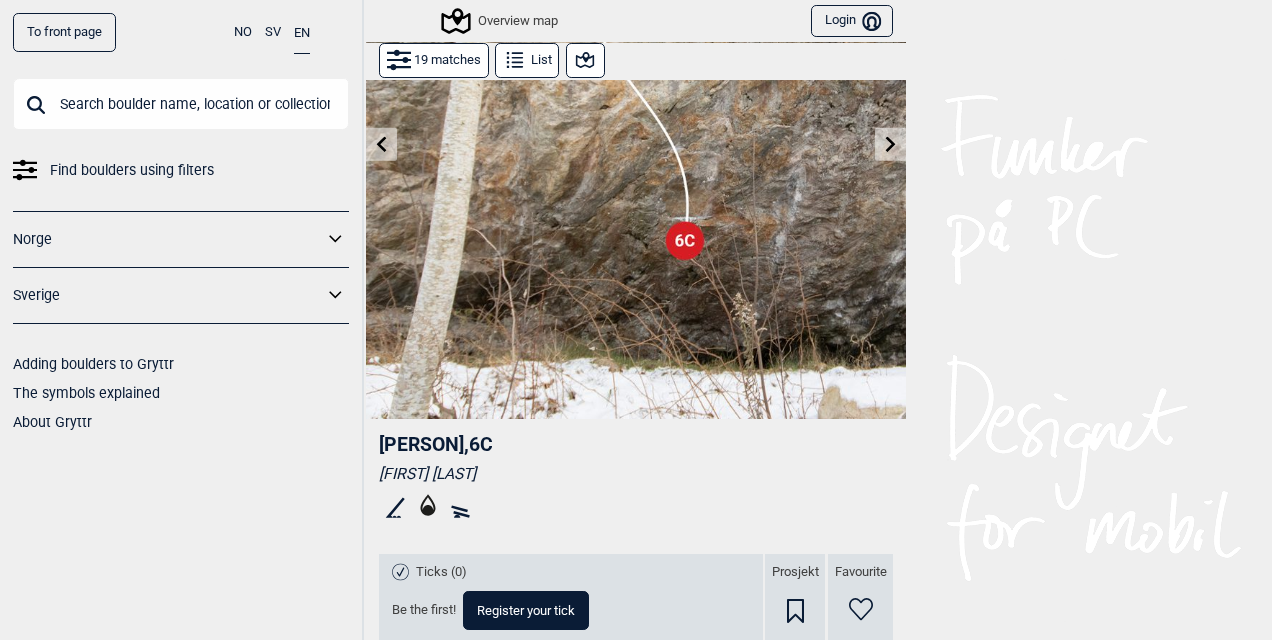 click at bounding box center [381, 144] 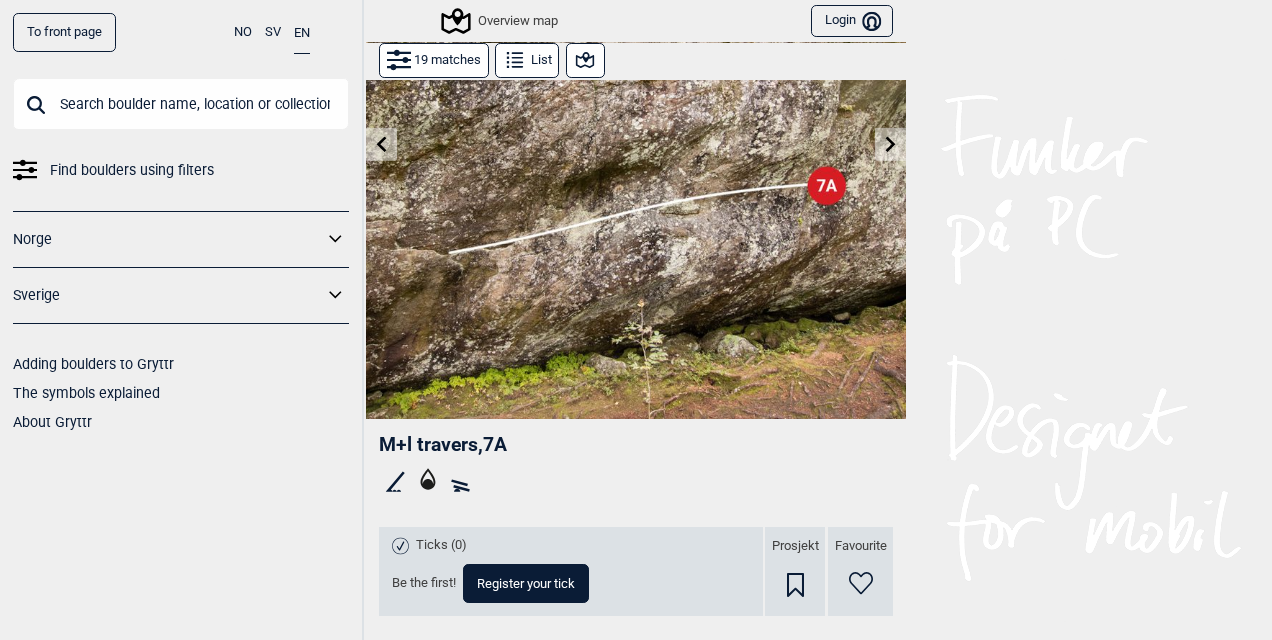 click at bounding box center (381, 144) 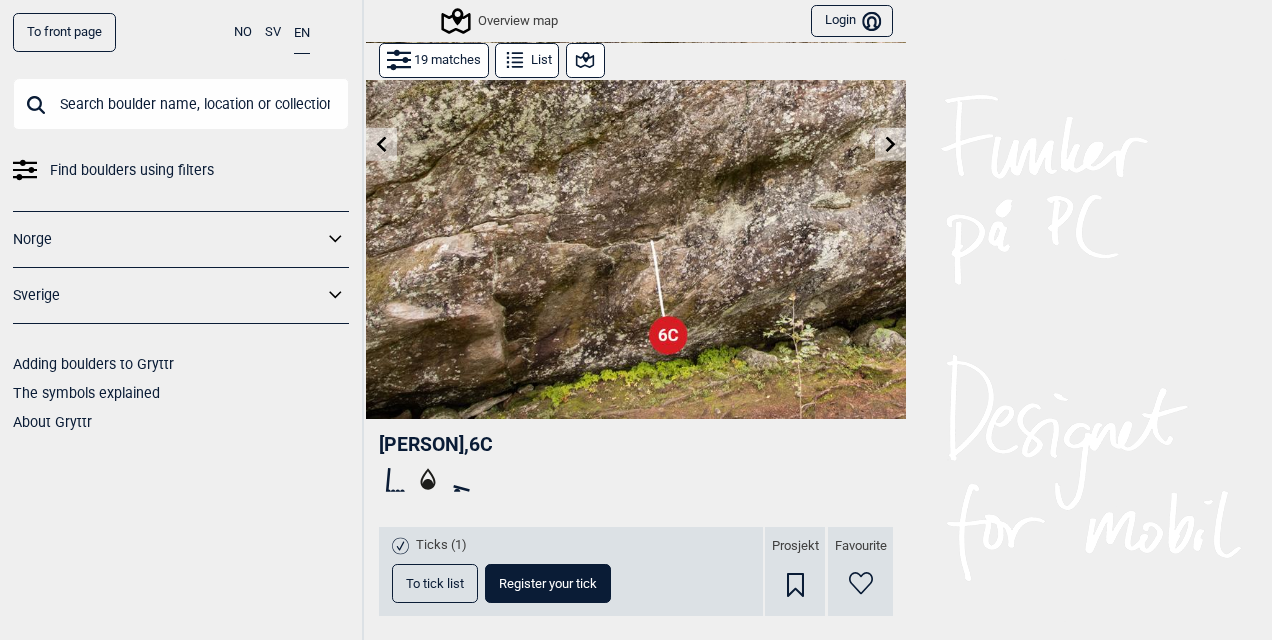 click at bounding box center [381, 144] 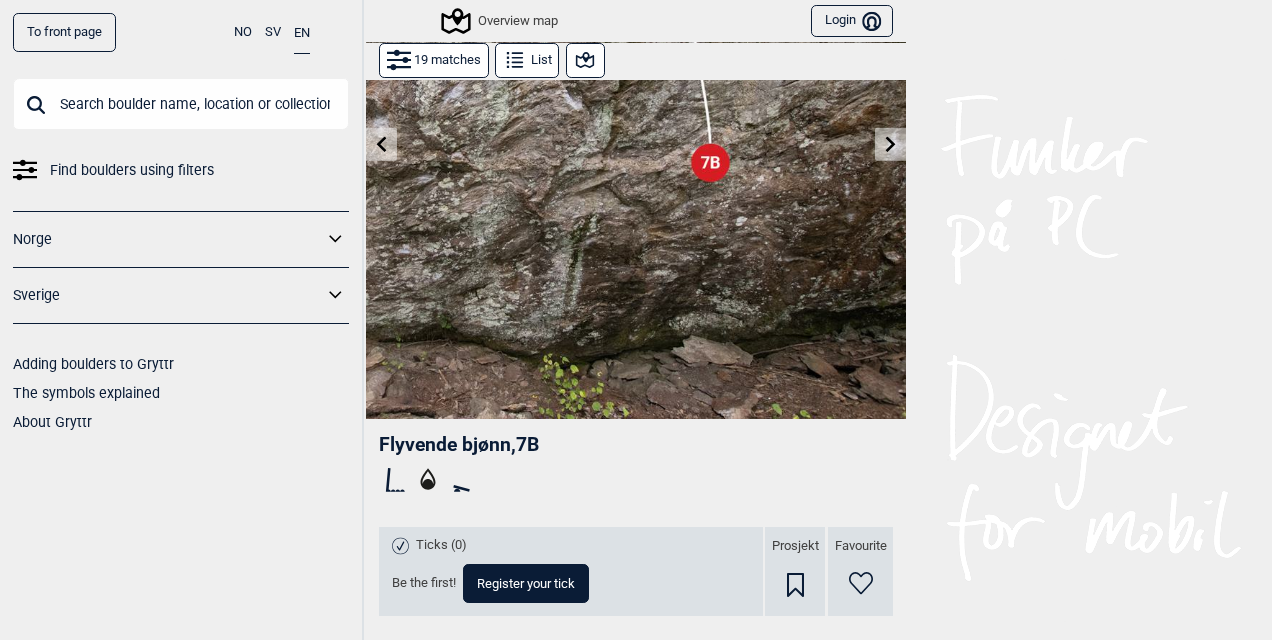 click at bounding box center (381, 144) 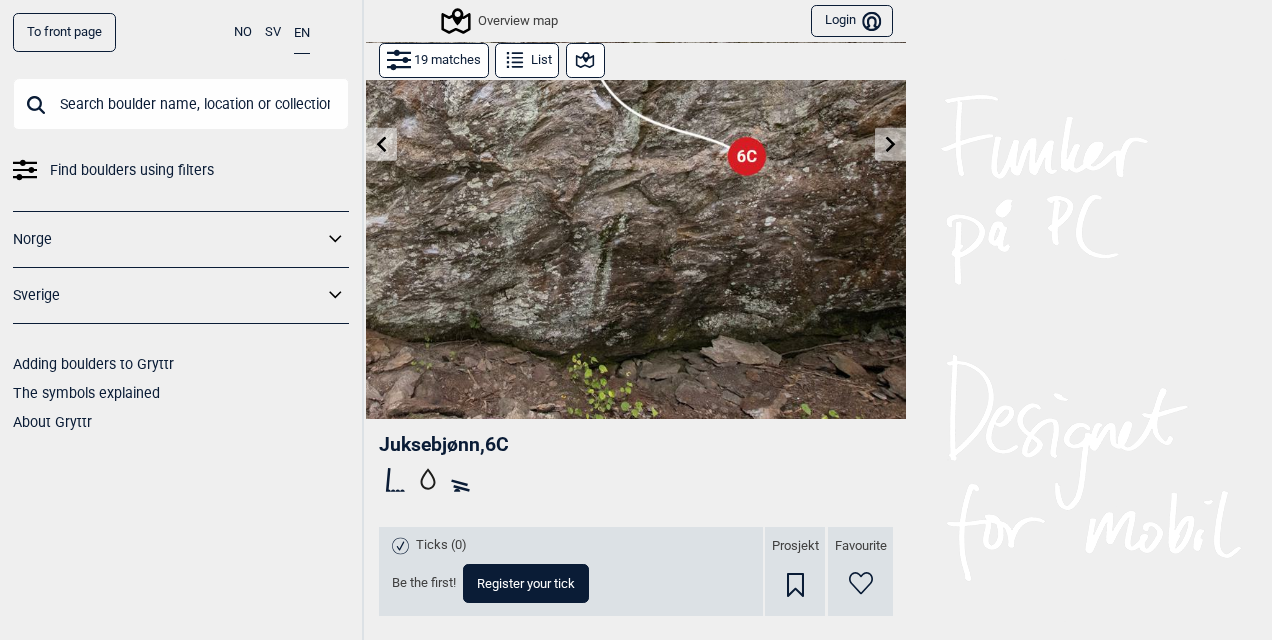 click at bounding box center [381, 144] 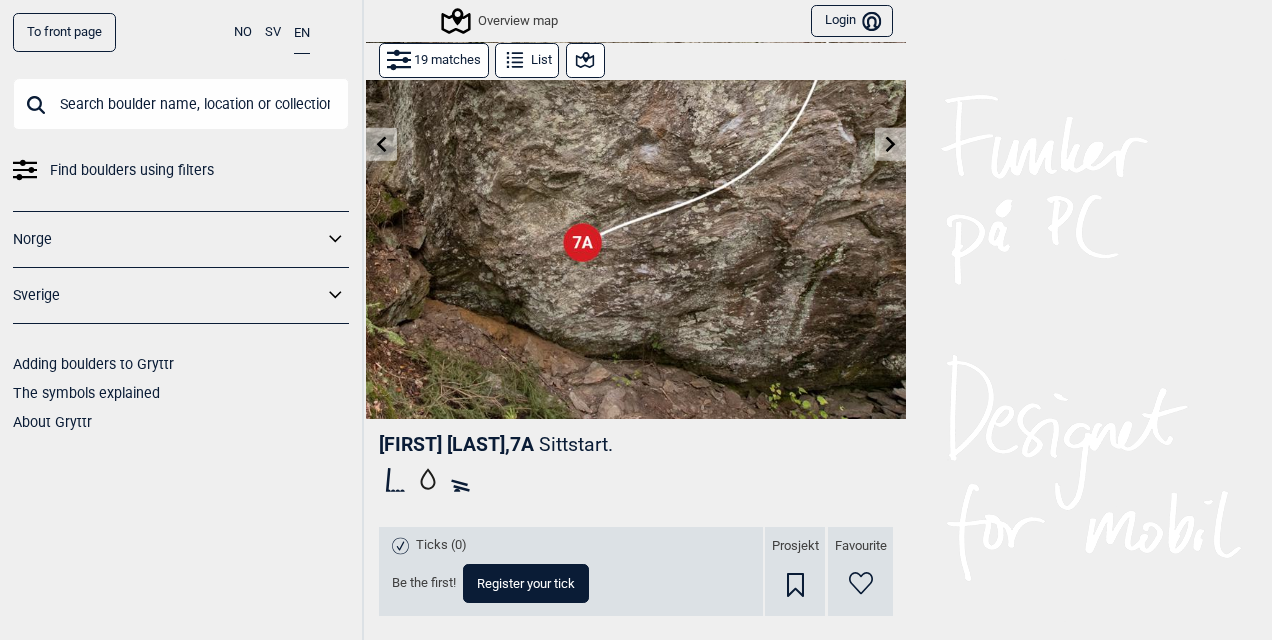 click at bounding box center [381, 144] 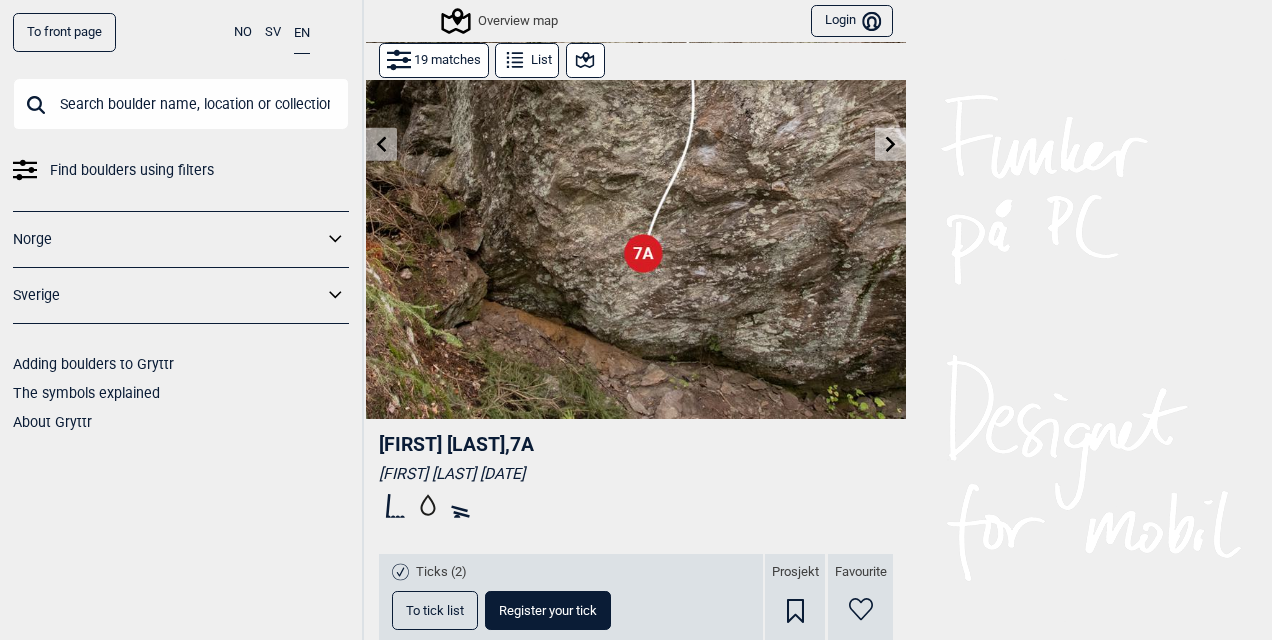 click at bounding box center (381, 144) 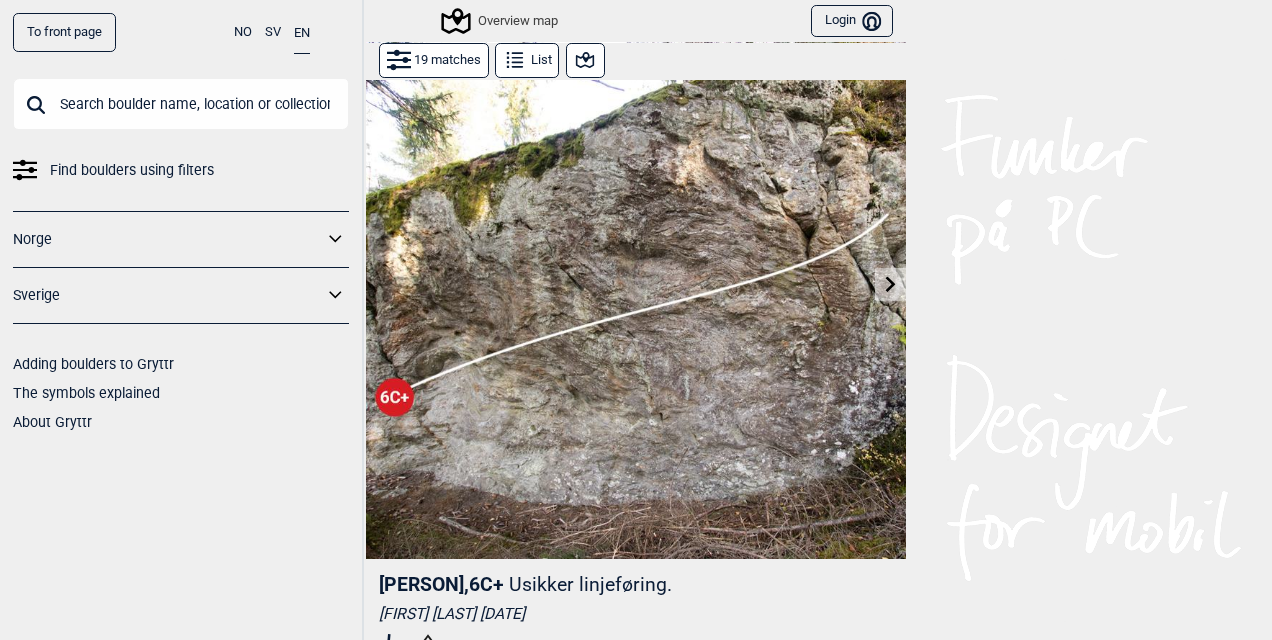 scroll, scrollTop: 0, scrollLeft: 0, axis: both 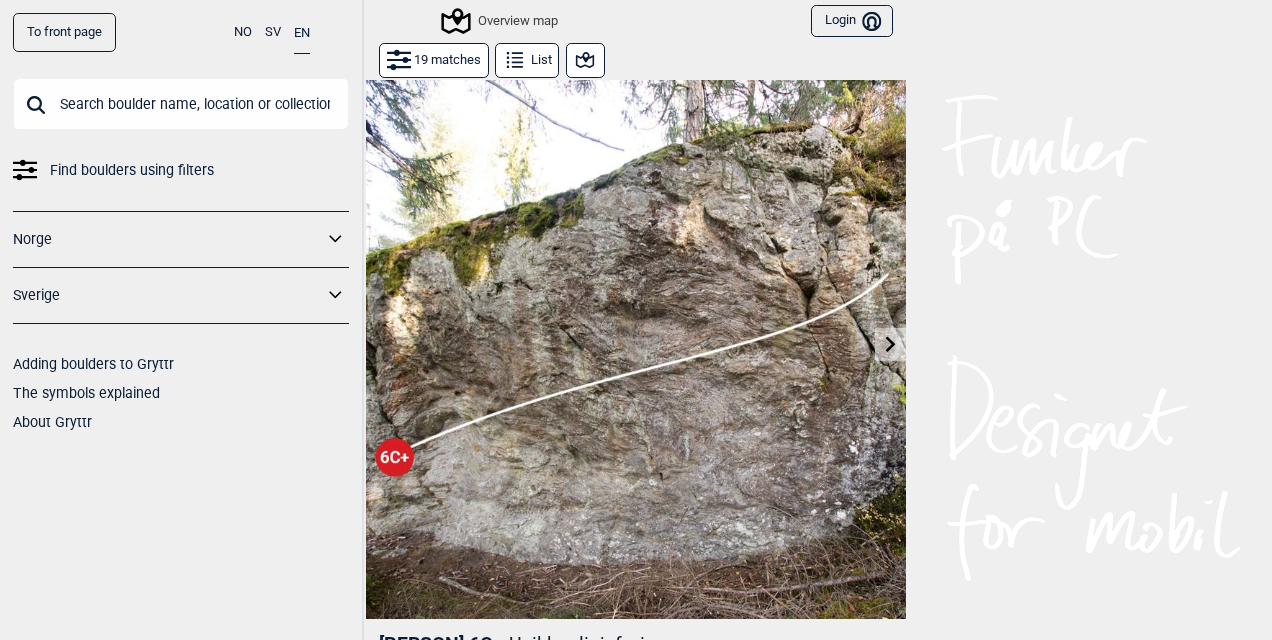 click on "Find boulders using filters" at bounding box center [132, 170] 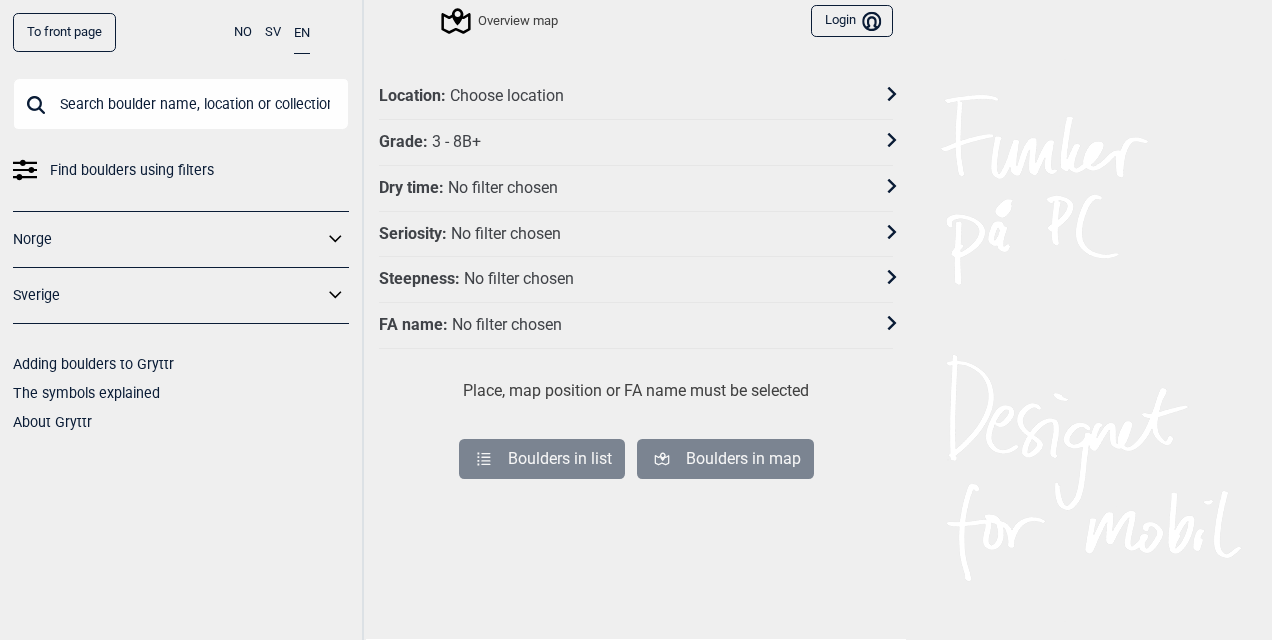 click on "Grade : 3 - 8B+" at bounding box center (623, 142) 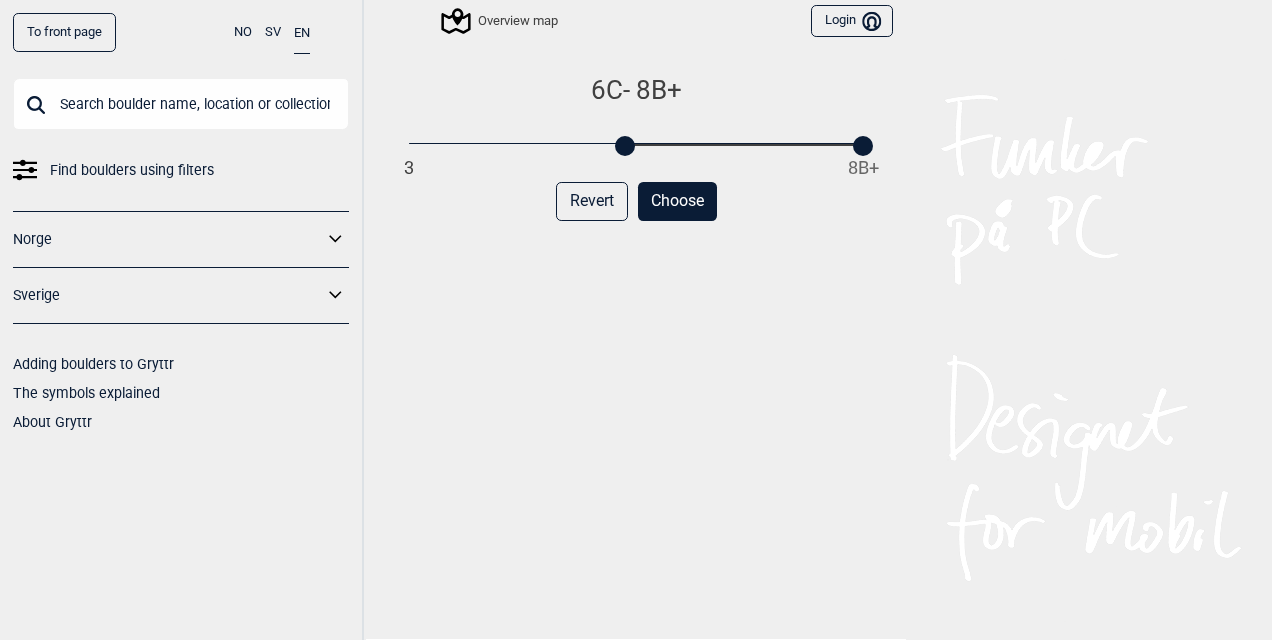 drag, startPoint x: 408, startPoint y: 142, endPoint x: 628, endPoint y: 155, distance: 220.38376 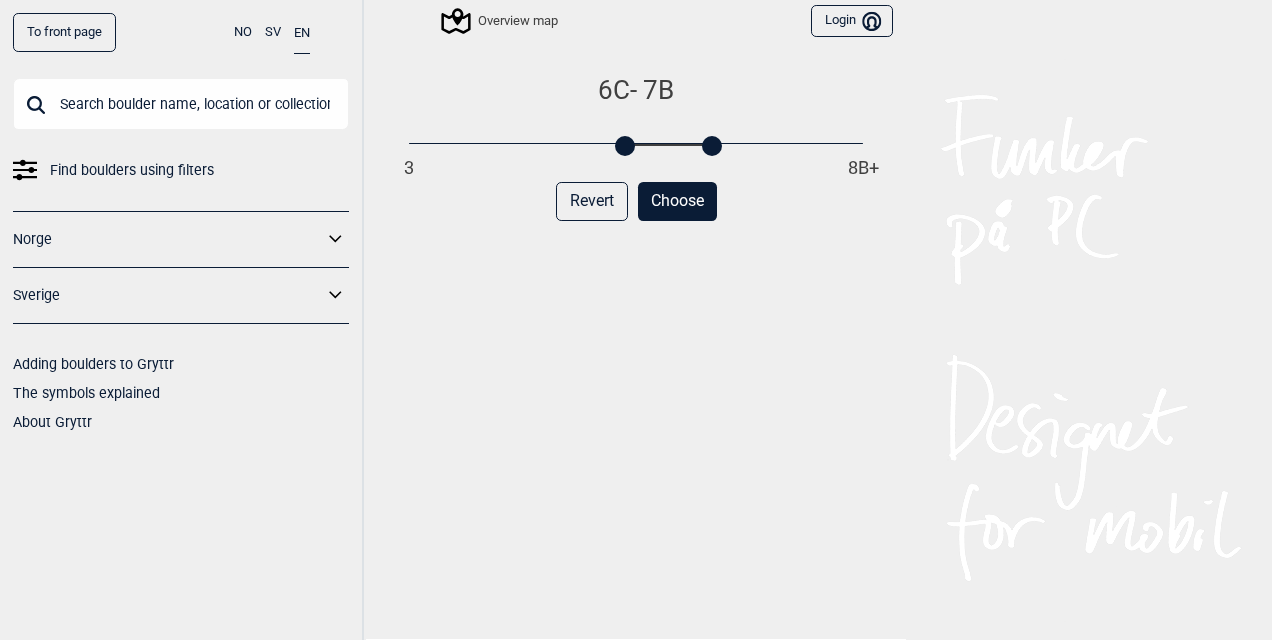 click at bounding box center (712, 146) 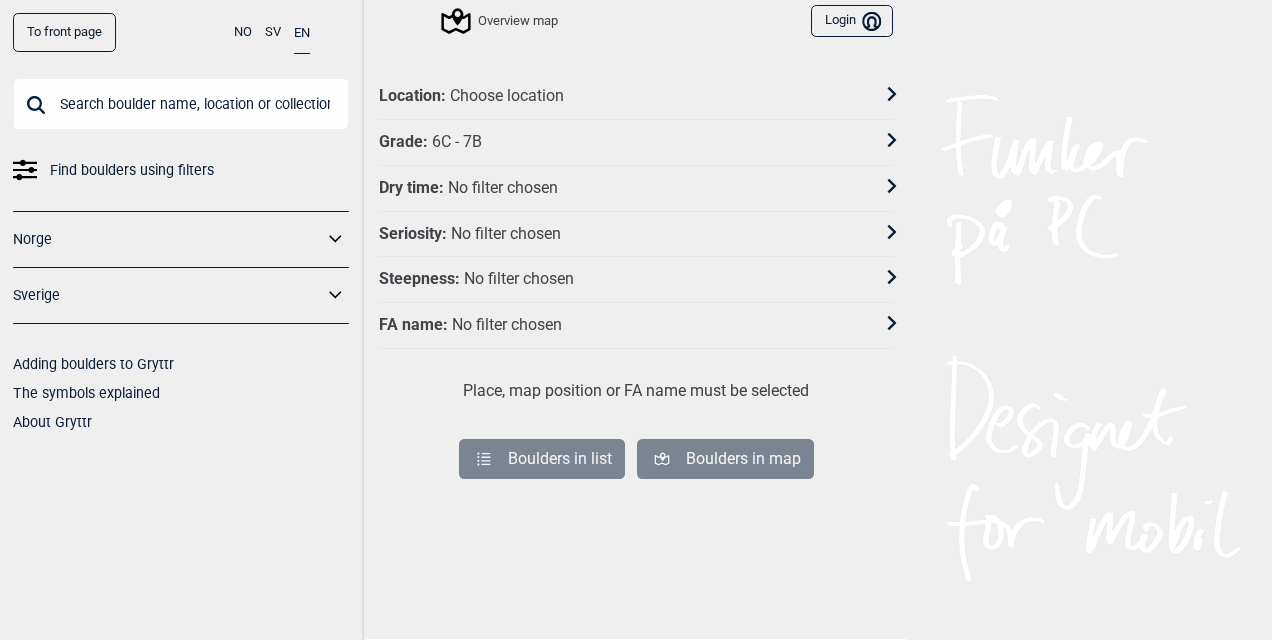 click on "Choose location" at bounding box center [507, 96] 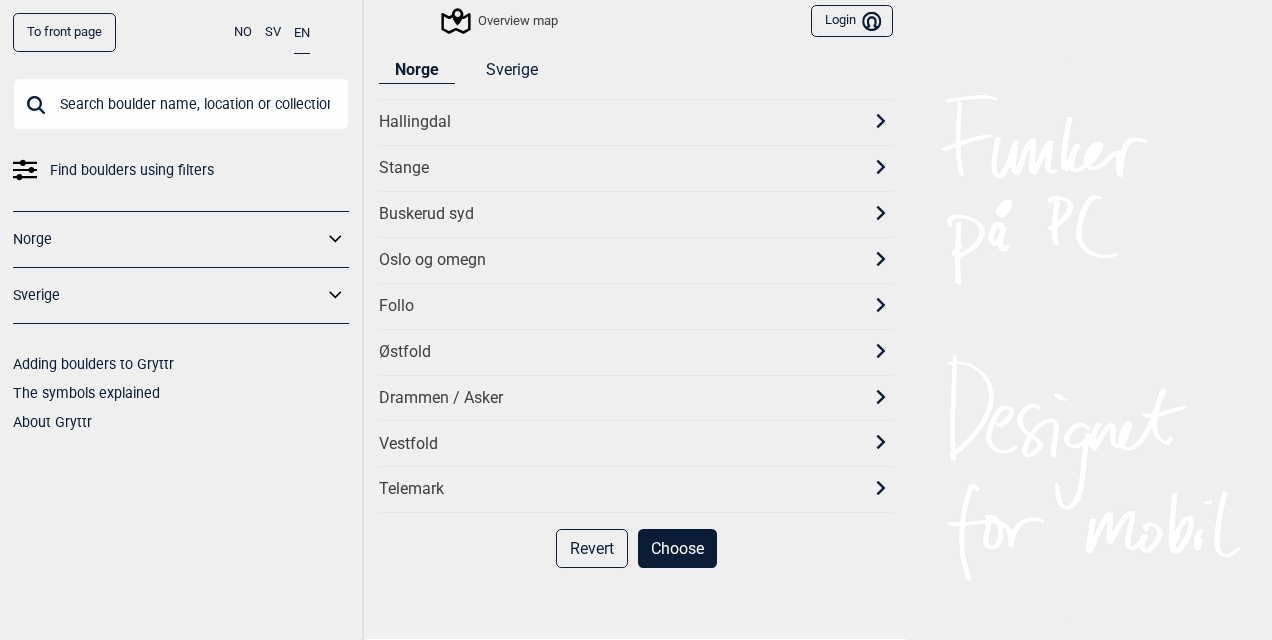 click on "Oslo og omegn" at bounding box center (618, 260) 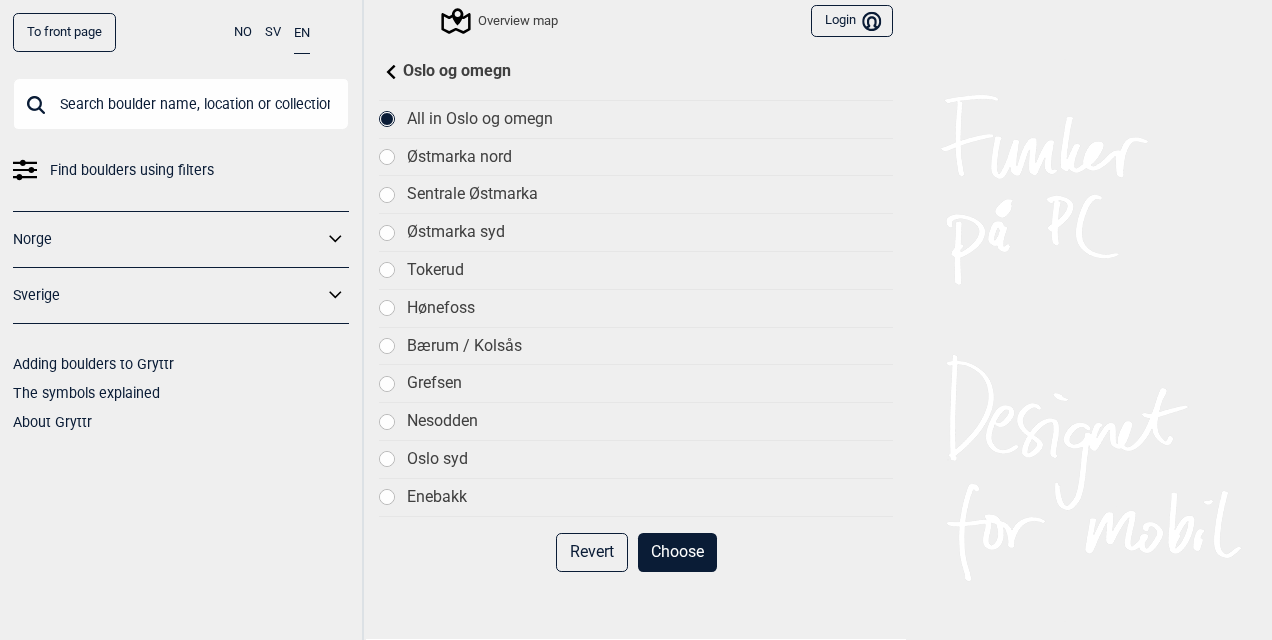 click on "Sentrale Østmarka" at bounding box center (636, 194) 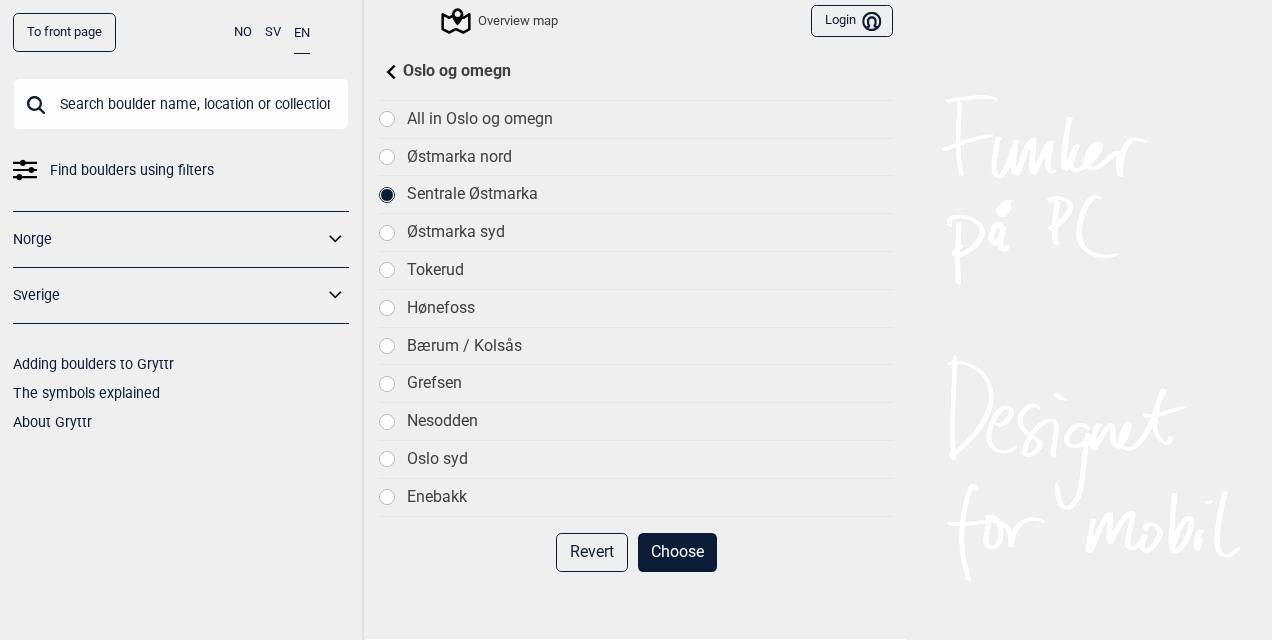click on "Choose" at bounding box center [677, 552] 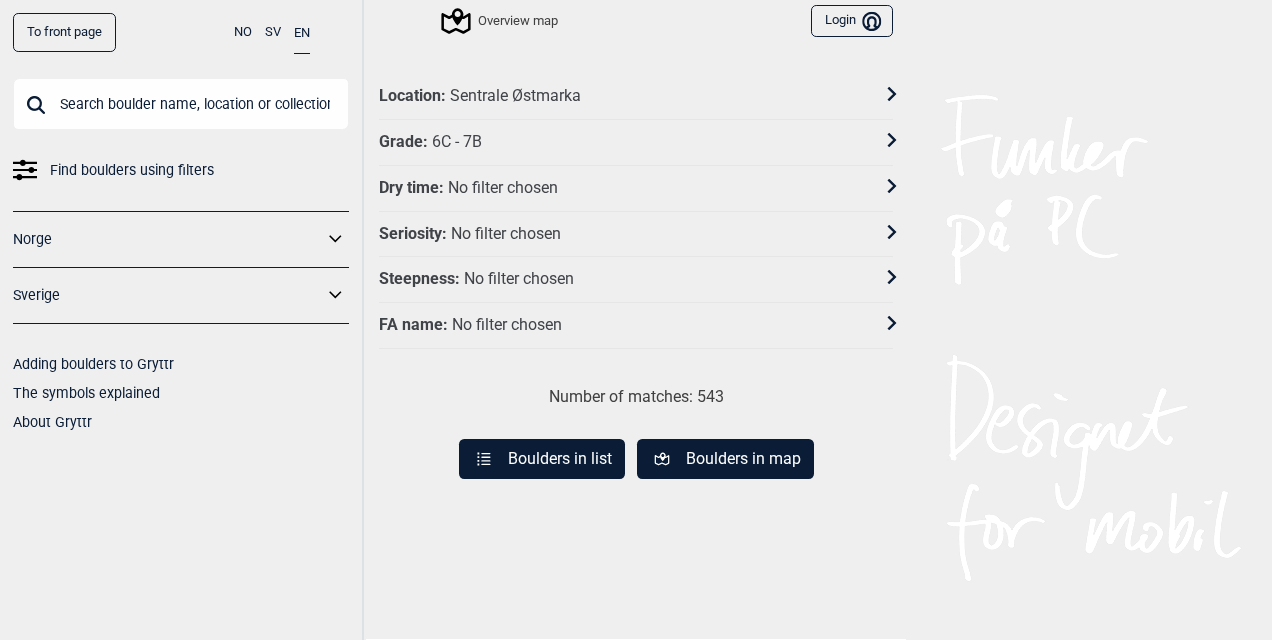 click on "Boulders in list" at bounding box center [542, 459] 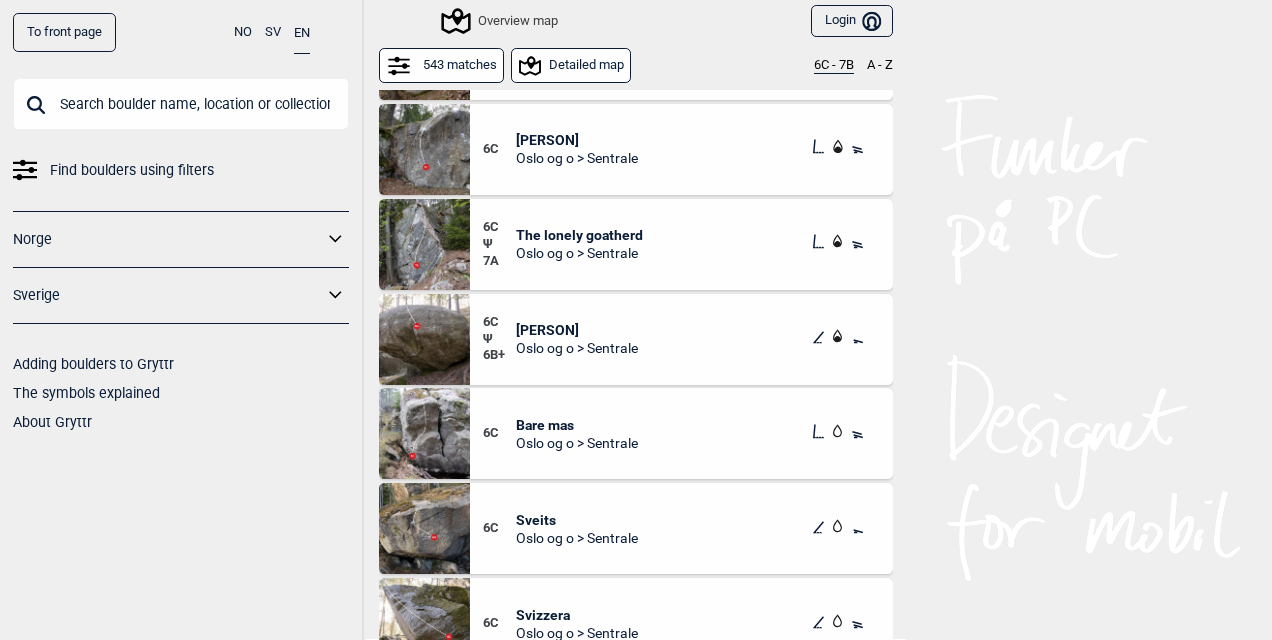 scroll, scrollTop: 3500, scrollLeft: 0, axis: vertical 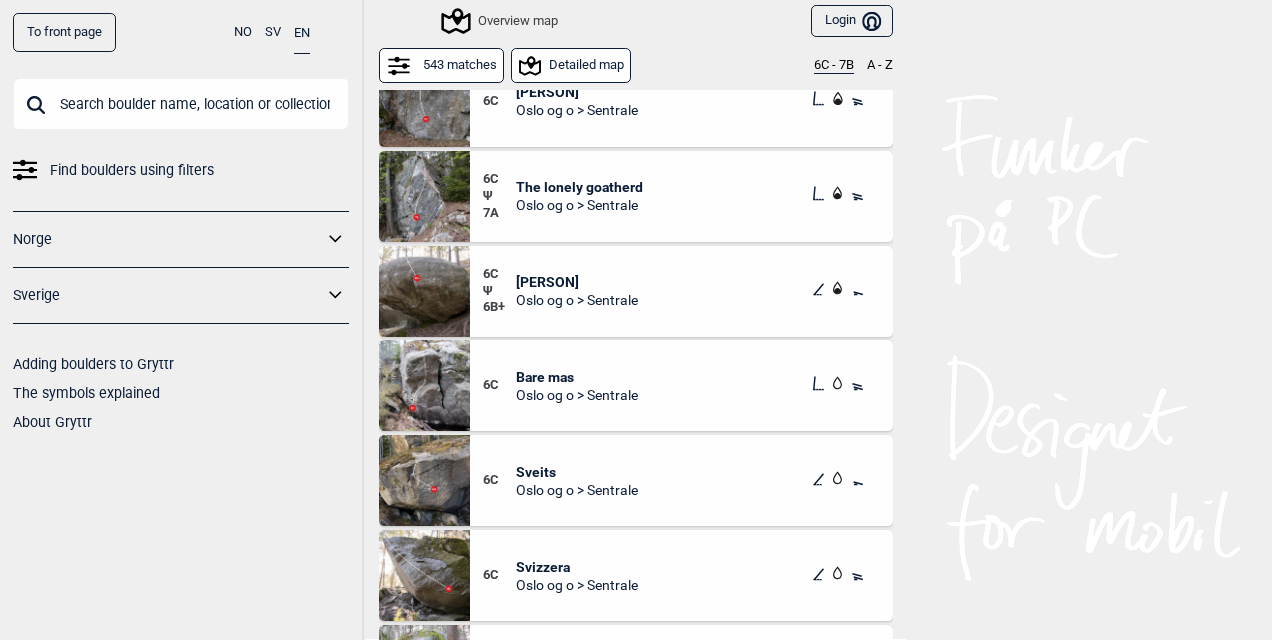 drag, startPoint x: 560, startPoint y: 184, endPoint x: 541, endPoint y: 180, distance: 19.416489 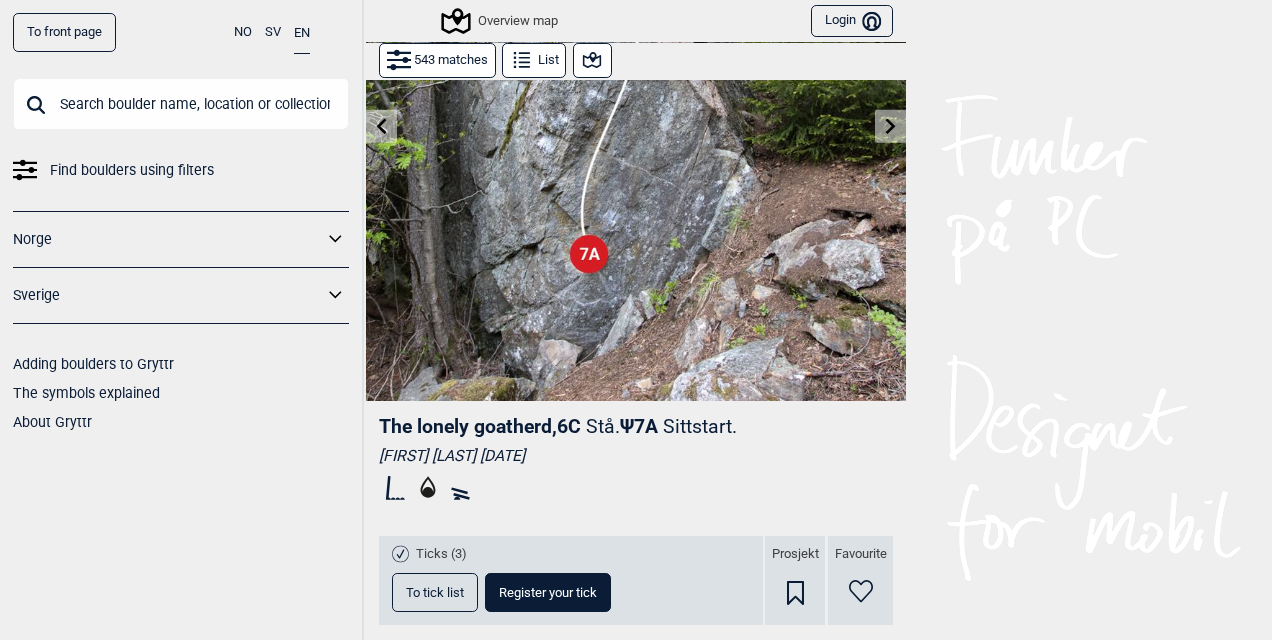 scroll, scrollTop: 518, scrollLeft: 0, axis: vertical 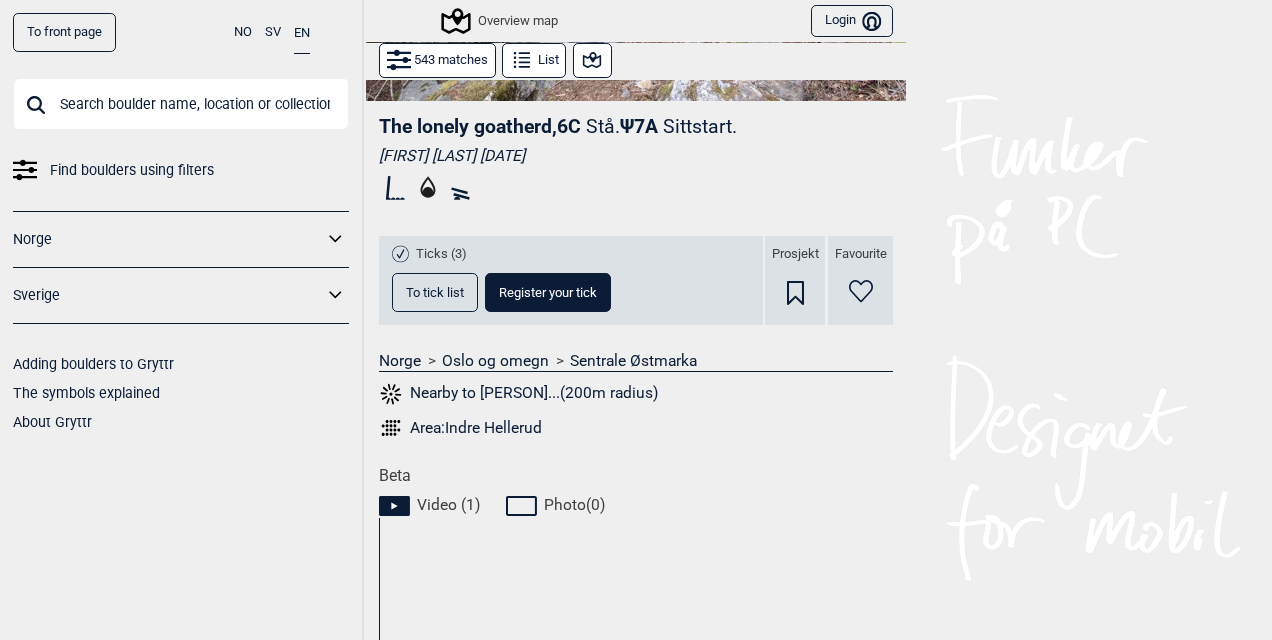 click on "To tick list" at bounding box center (435, 292) 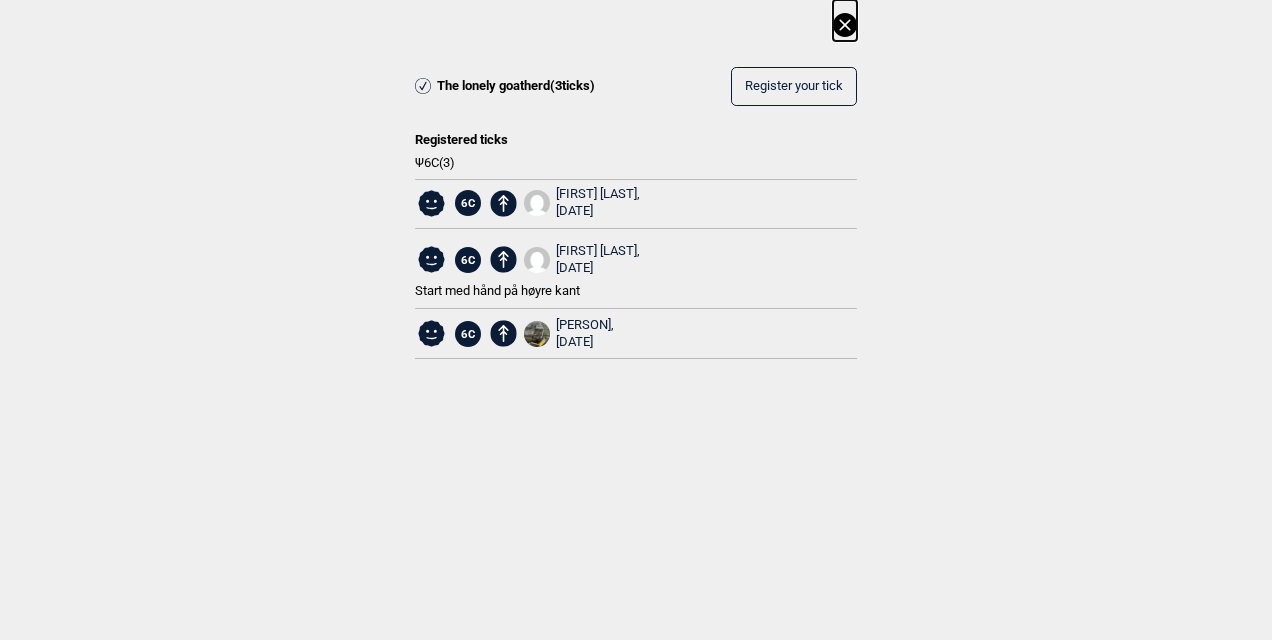 click 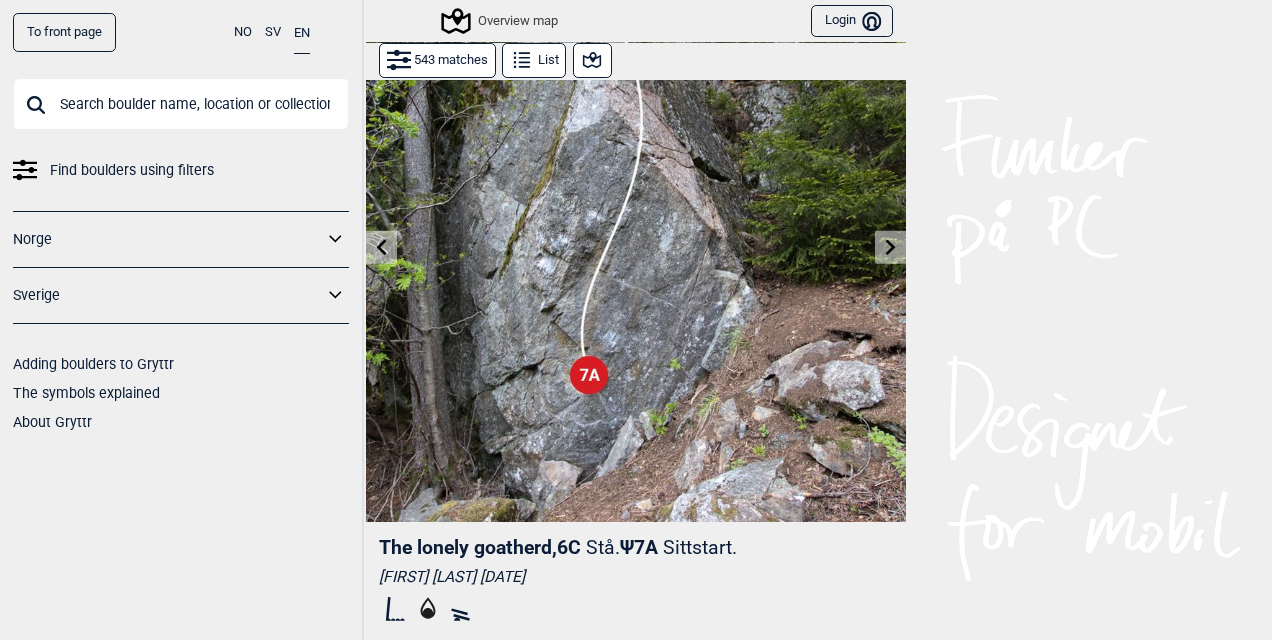 scroll, scrollTop: 0, scrollLeft: 0, axis: both 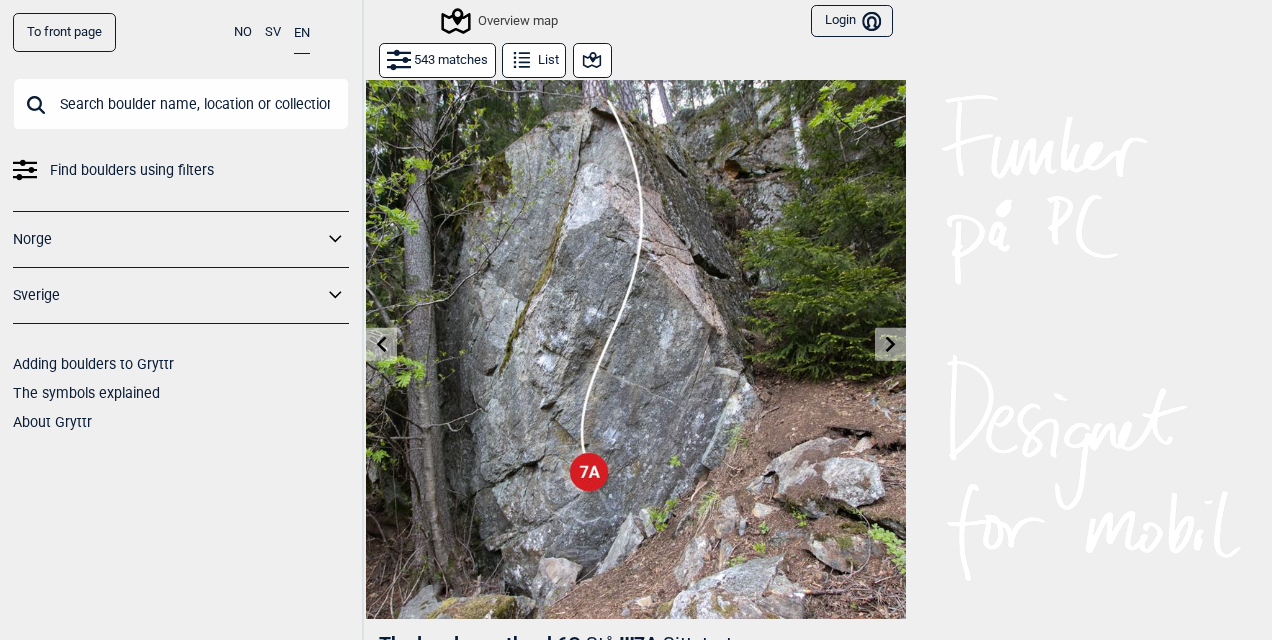 click on "543 matches" at bounding box center (437, 60) 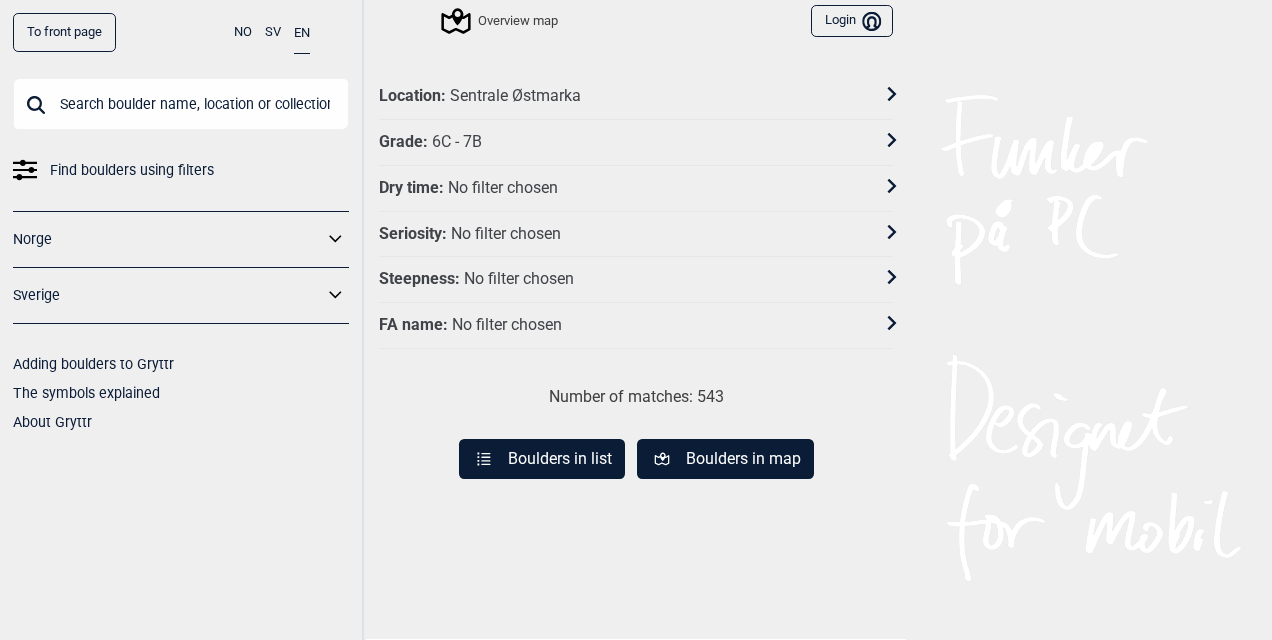 click on "Boulders in list" at bounding box center [542, 459] 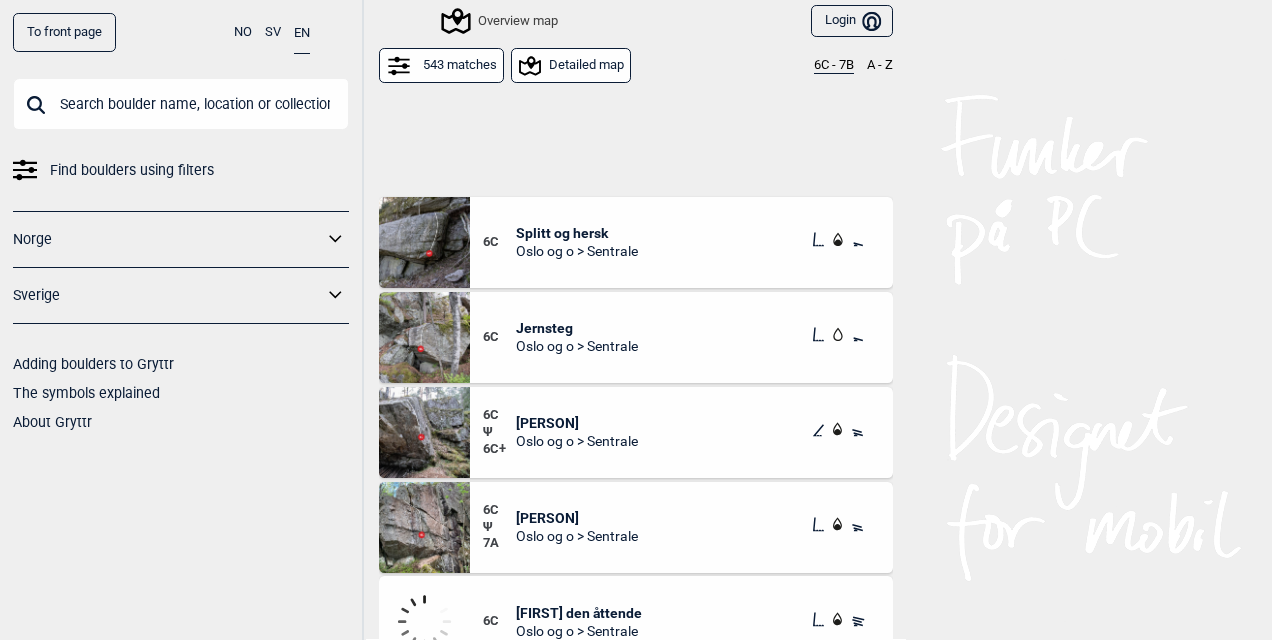 scroll, scrollTop: 11649, scrollLeft: 0, axis: vertical 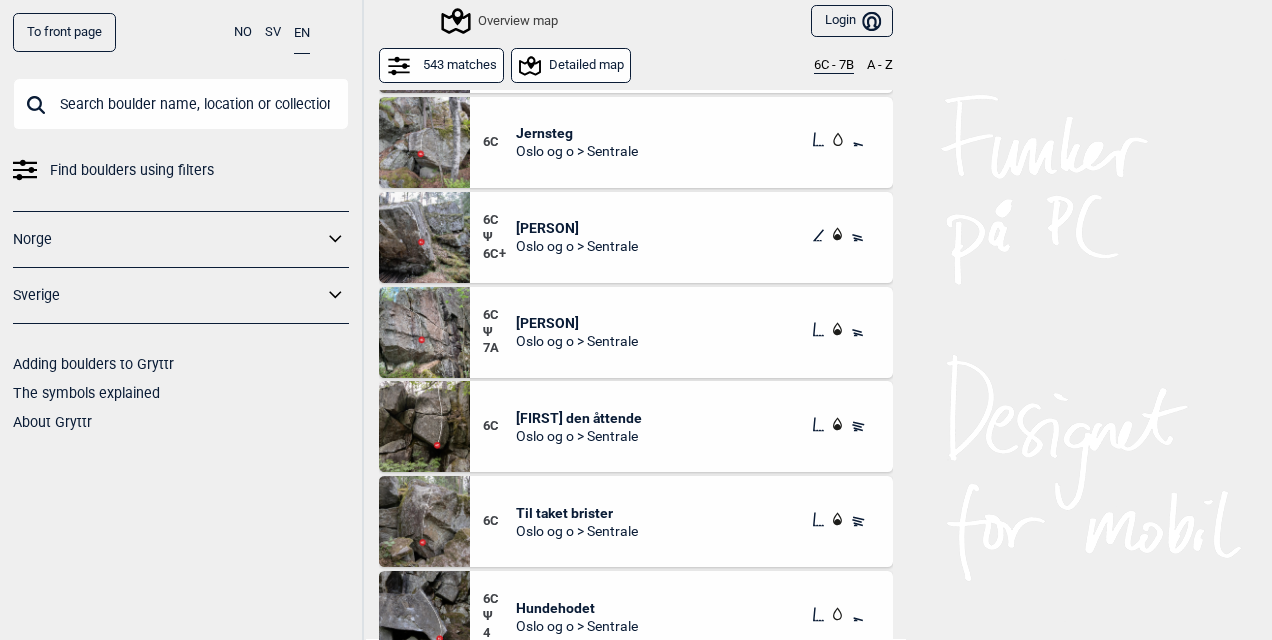 drag, startPoint x: 532, startPoint y: 318, endPoint x: 514, endPoint y: 326, distance: 19.697716 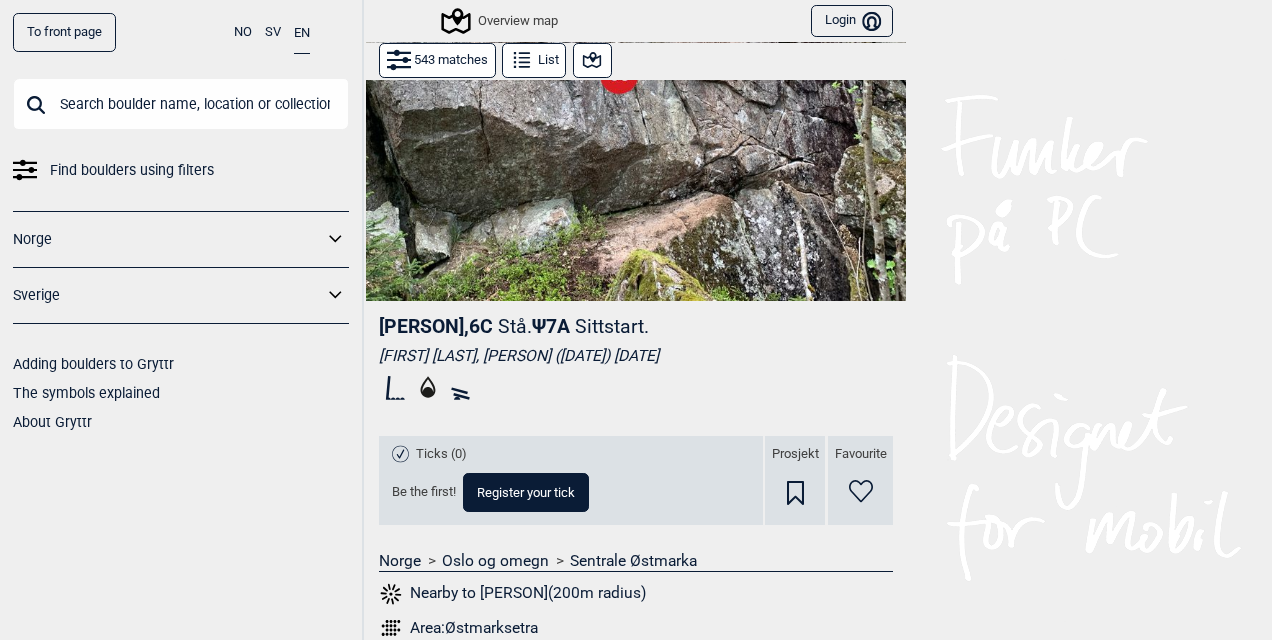scroll, scrollTop: 418, scrollLeft: 0, axis: vertical 